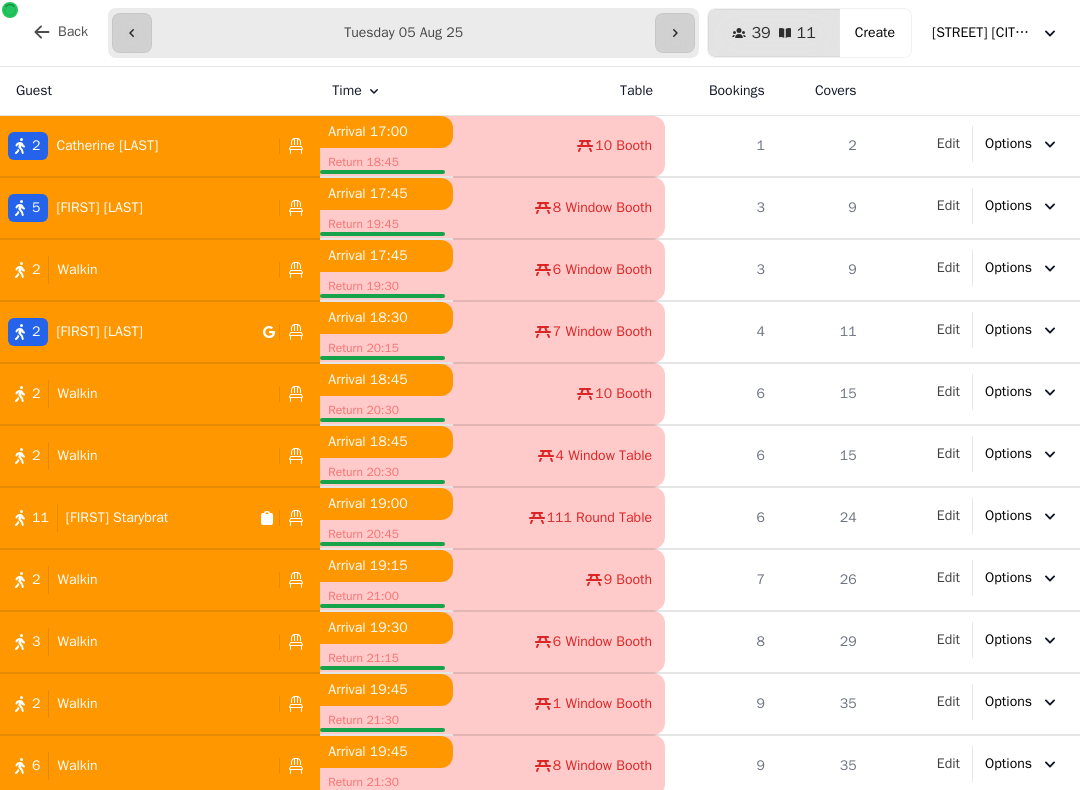 select on "**********" 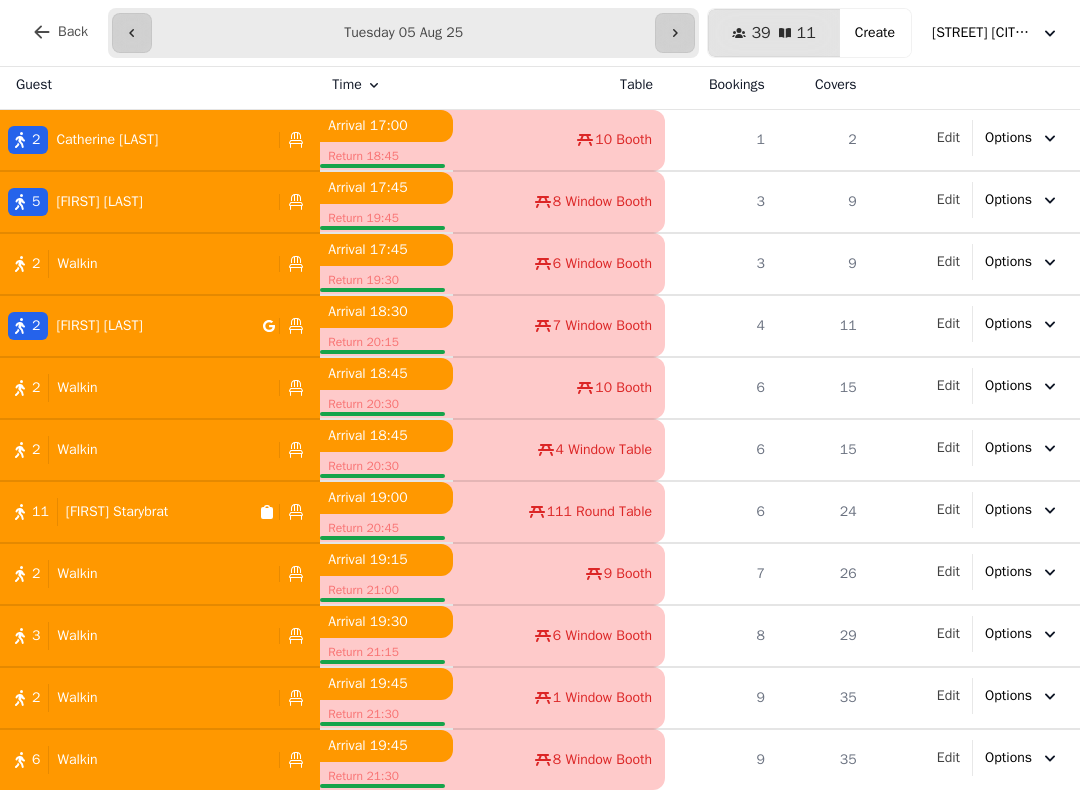 scroll, scrollTop: 6, scrollLeft: 0, axis: vertical 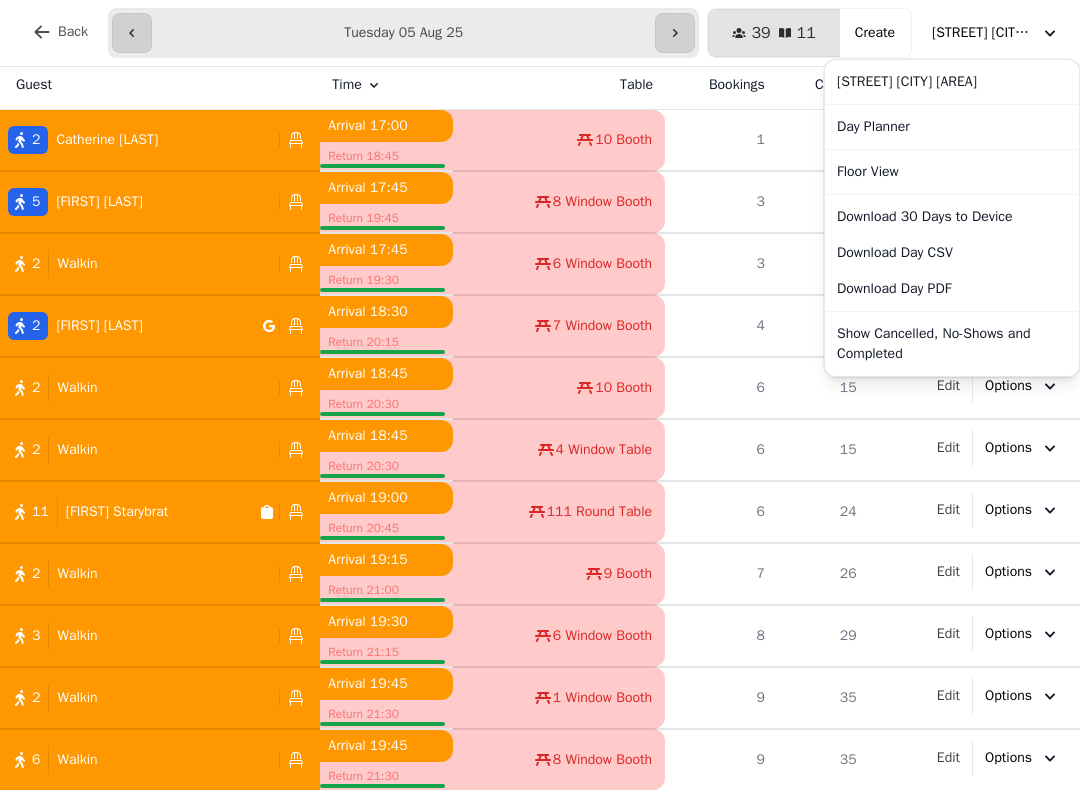 click on "Show Cancelled, No-Shows and Completed" at bounding box center [952, 344] 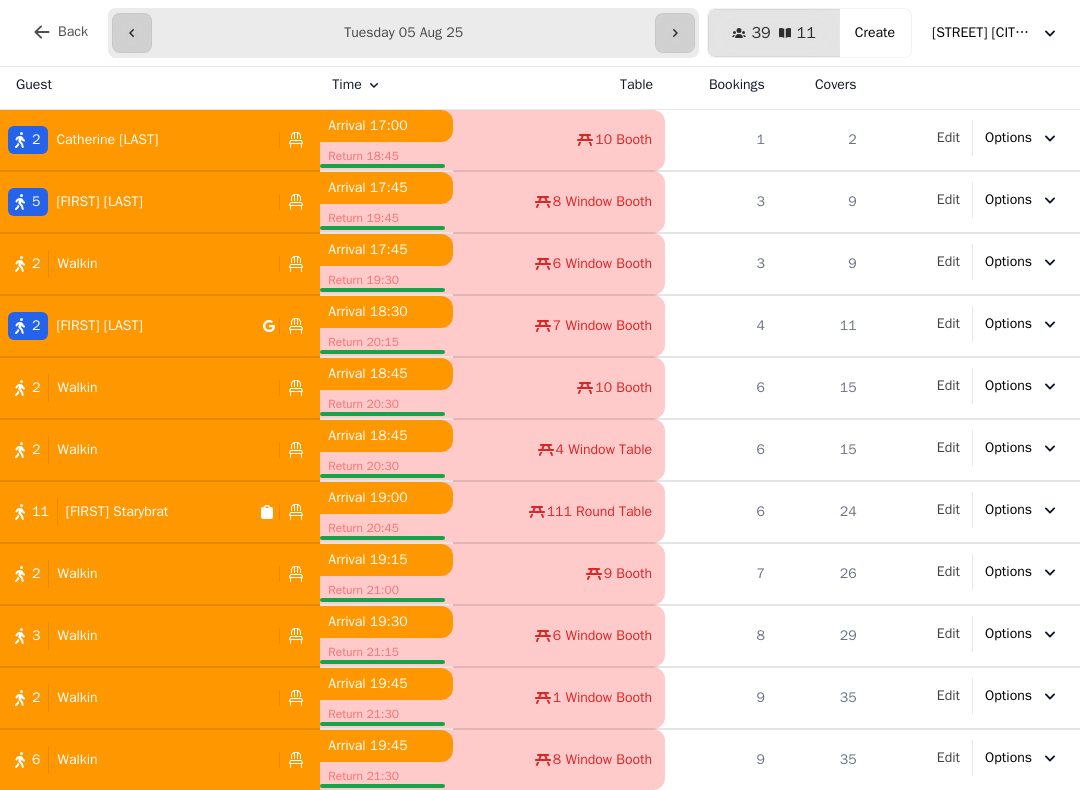 click on "Catherine   VanSaarloos" at bounding box center [107, 140] 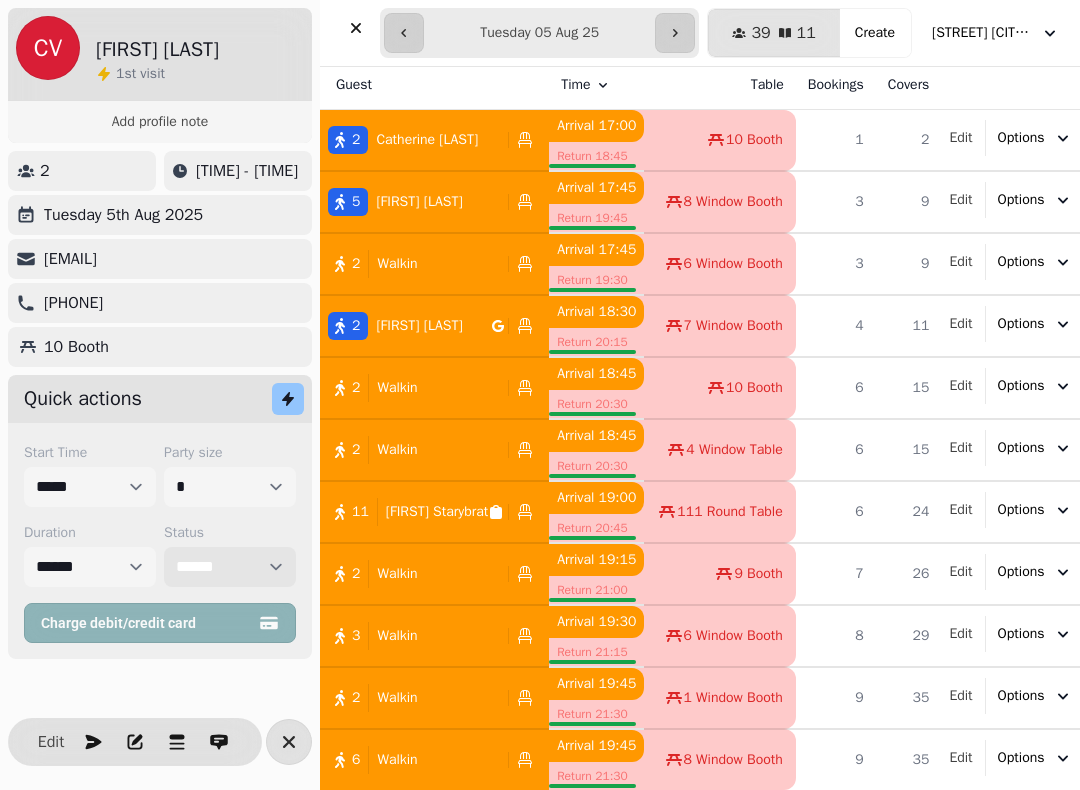 click on "**********" at bounding box center (230, 567) 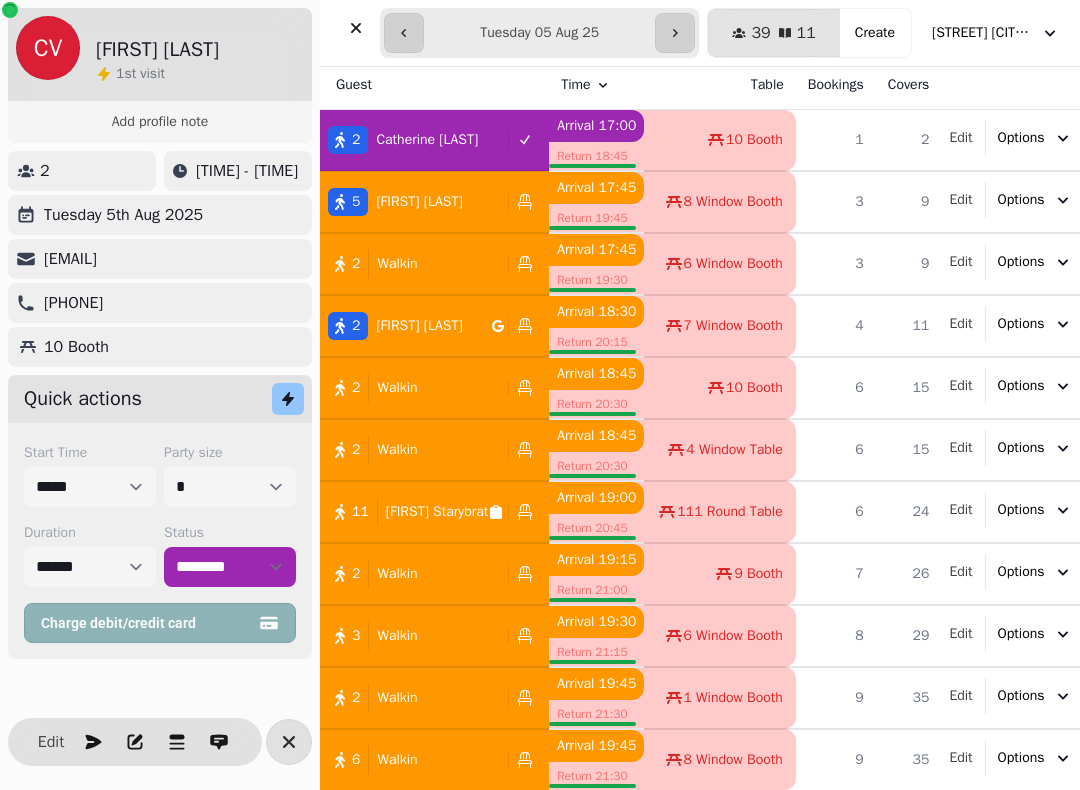 click on "Daniel   FitzGerald" at bounding box center [419, 202] 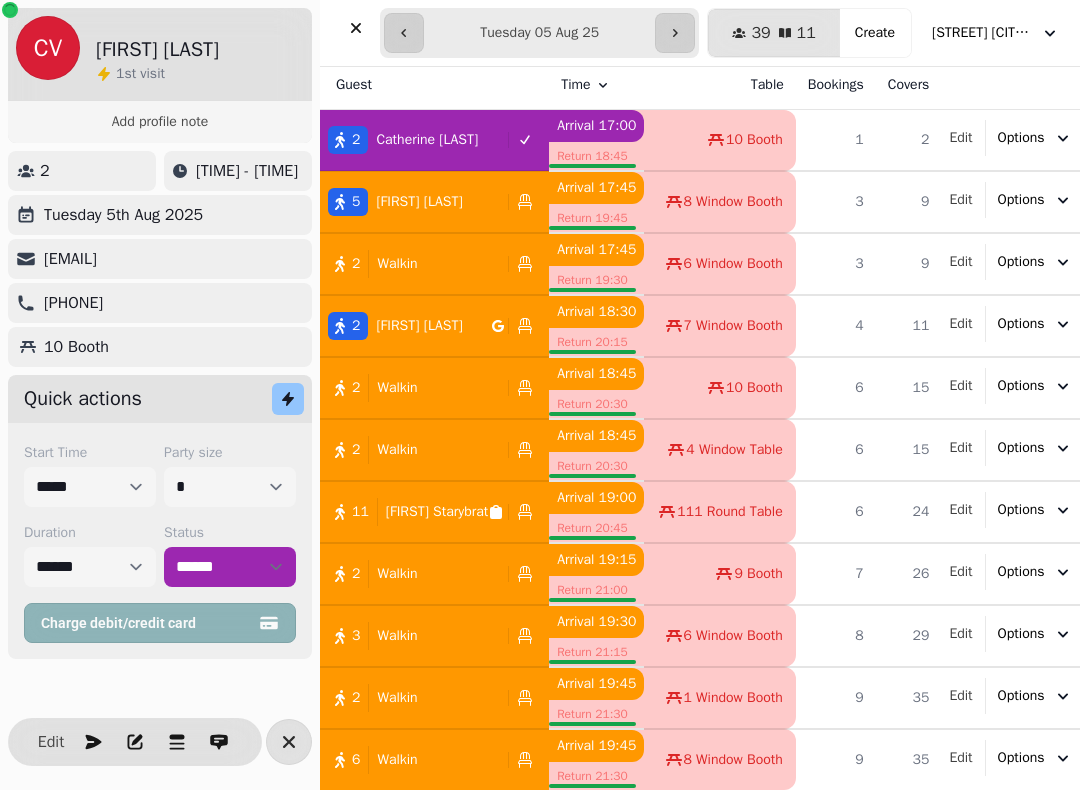 select on "**********" 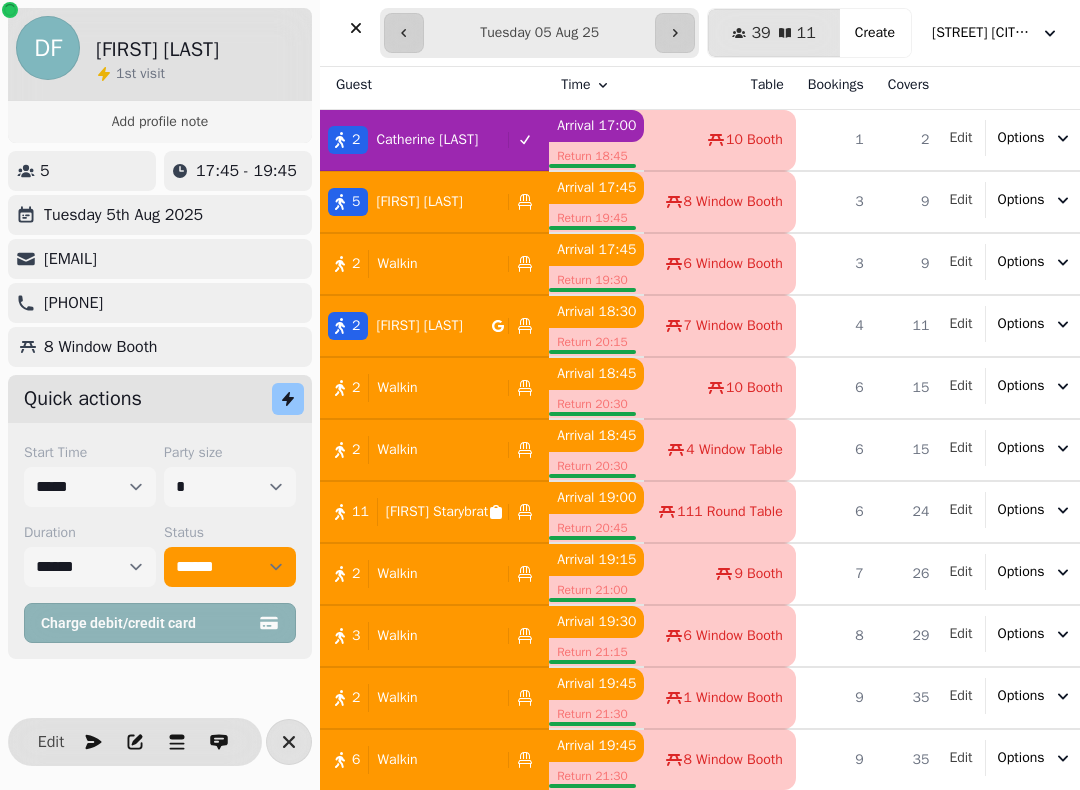 click on "**********" at bounding box center [230, 555] 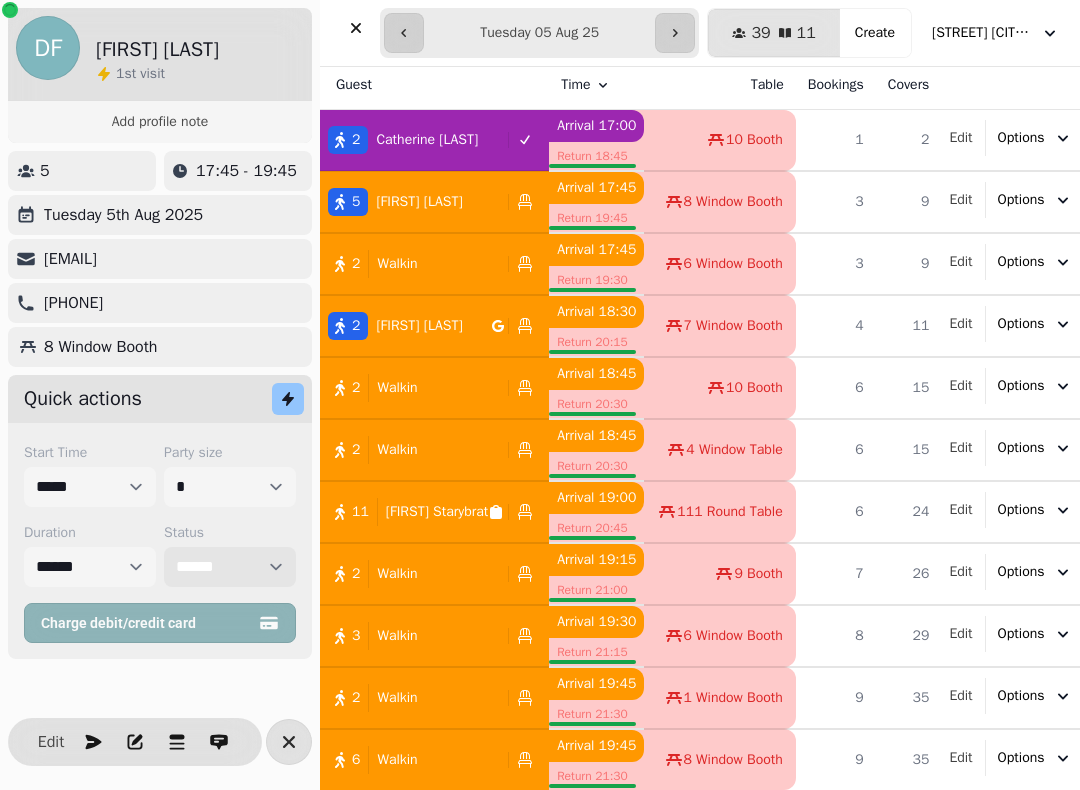 click on "**********" at bounding box center [230, 567] 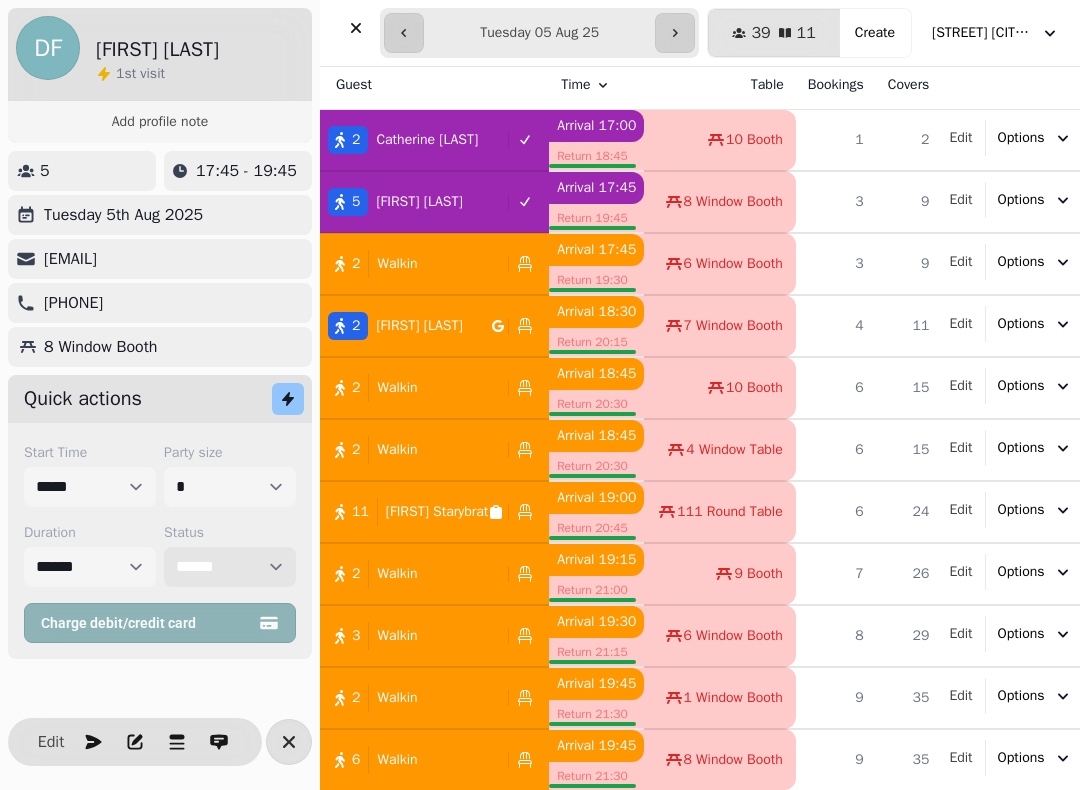 select on "********" 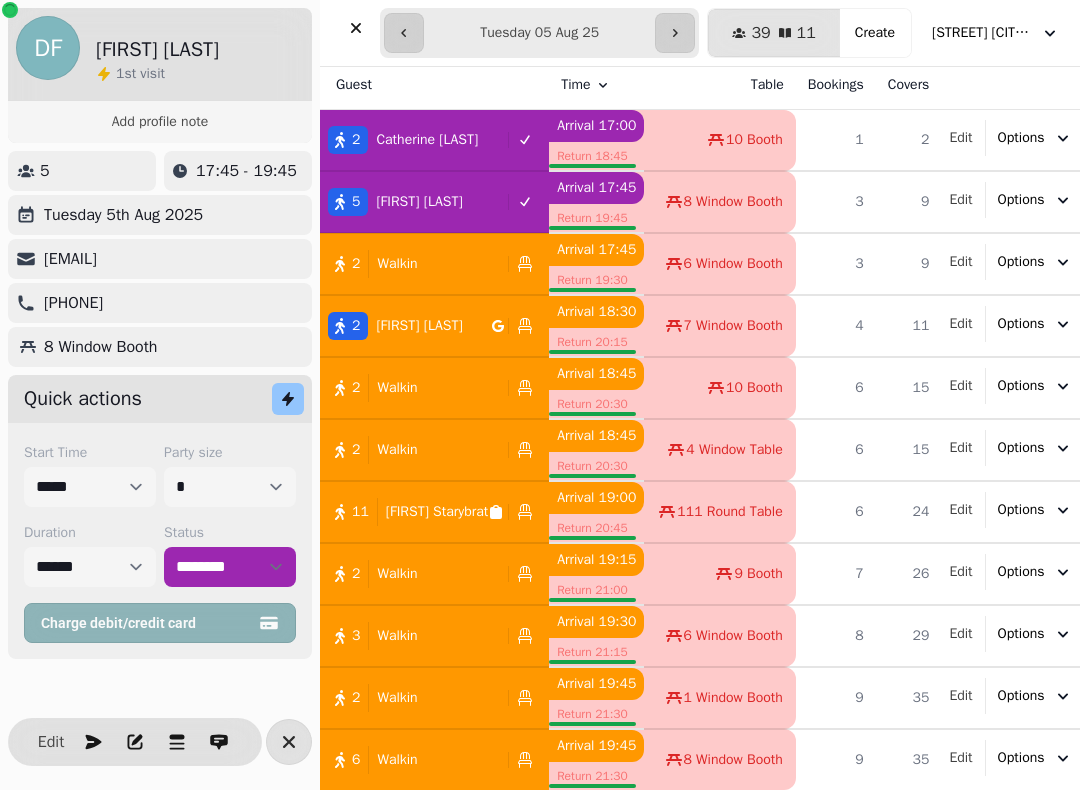 click on "[LAST] Street [NEIGHBORHOOD]" at bounding box center (982, 33) 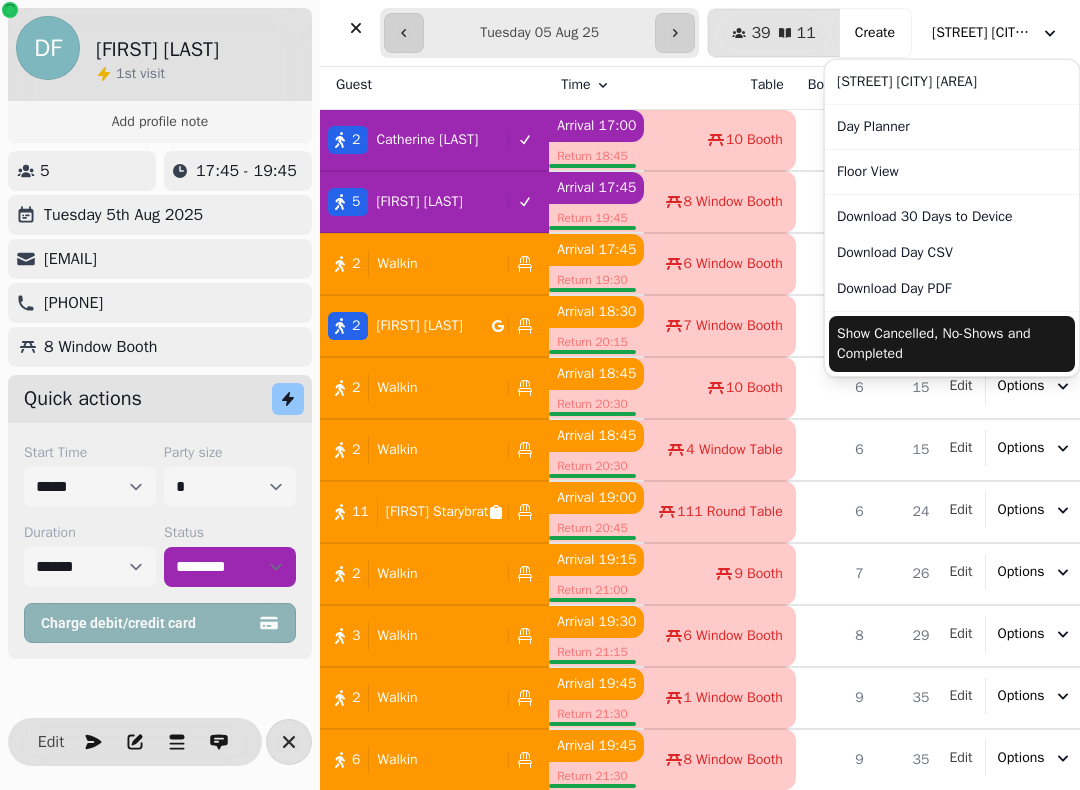 click on "Show Cancelled, No-Shows and Completed" at bounding box center [952, 344] 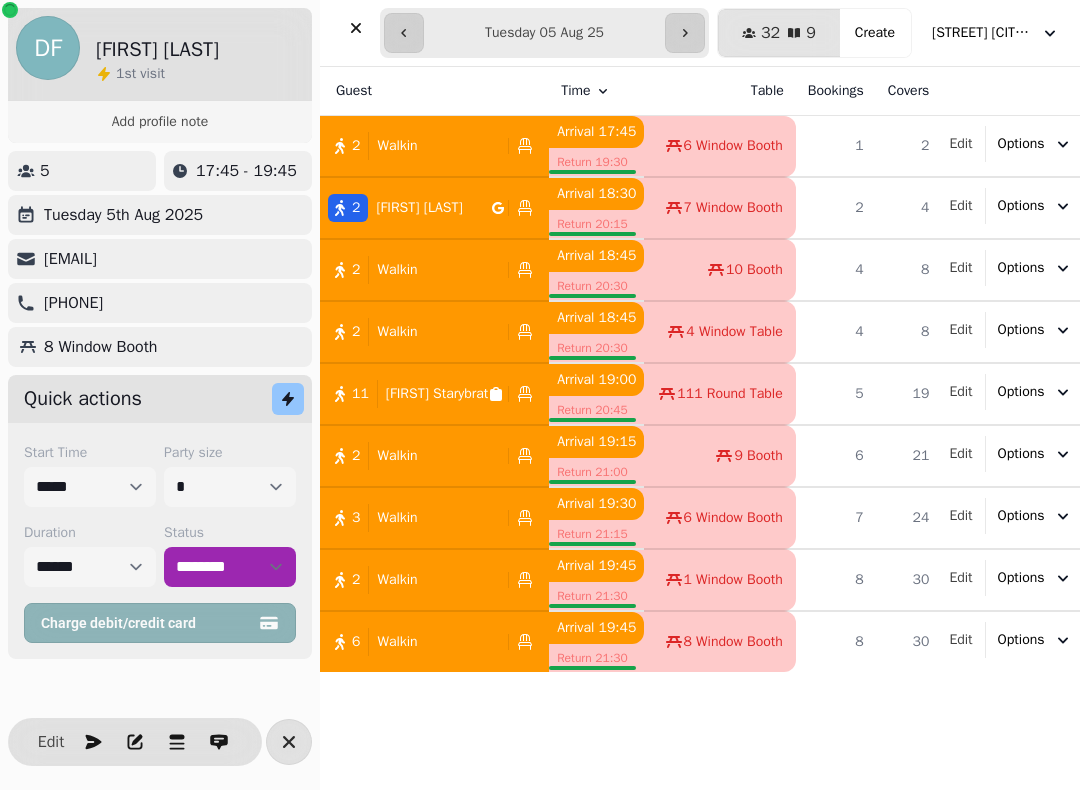 scroll, scrollTop: 0, scrollLeft: 0, axis: both 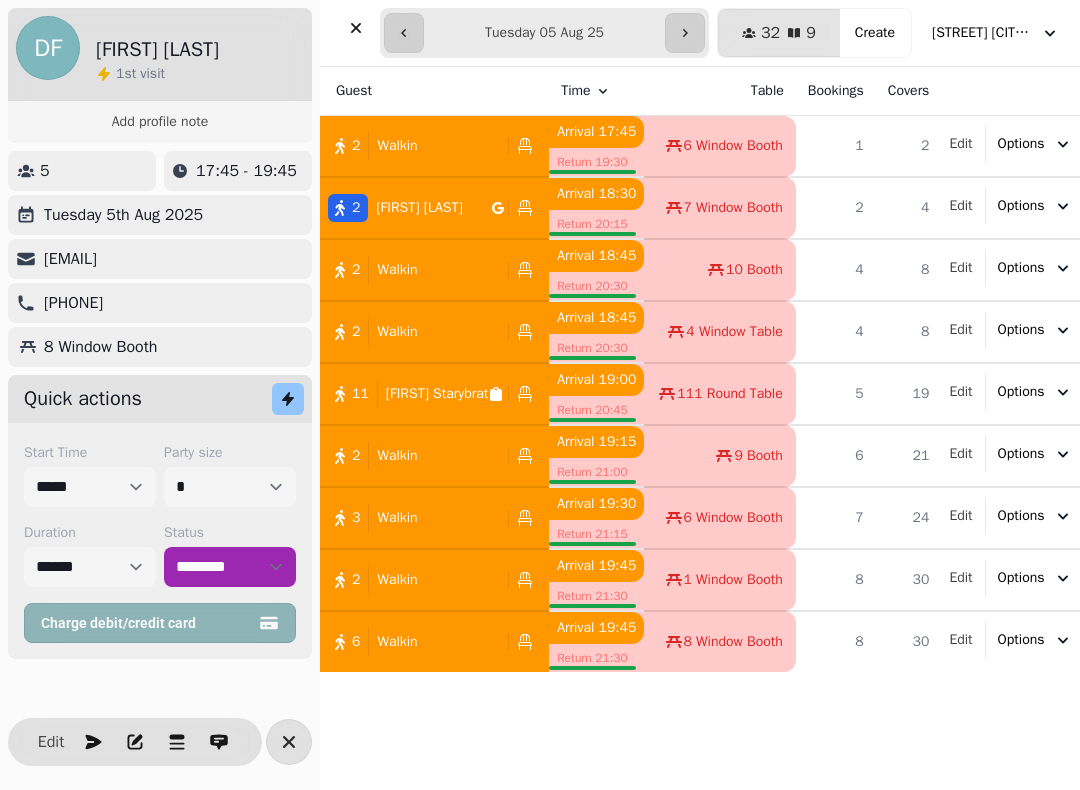 click on "2 Walkin" at bounding box center [410, 146] 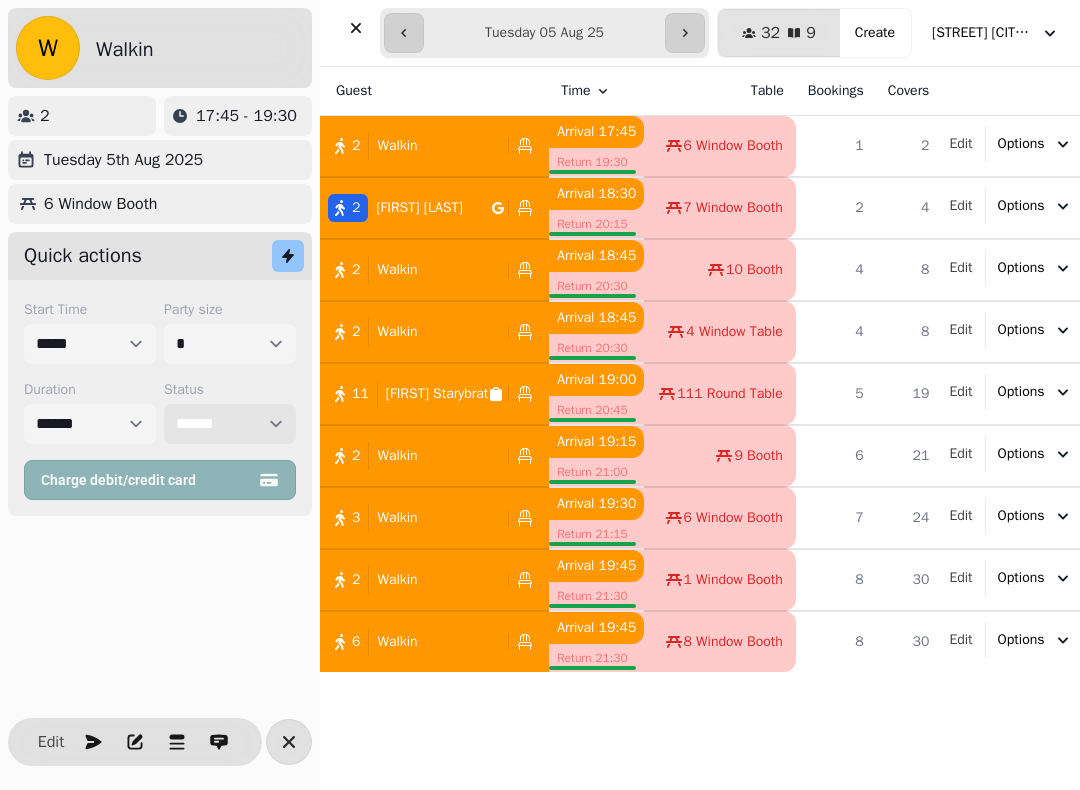 click on "**********" at bounding box center [230, 424] 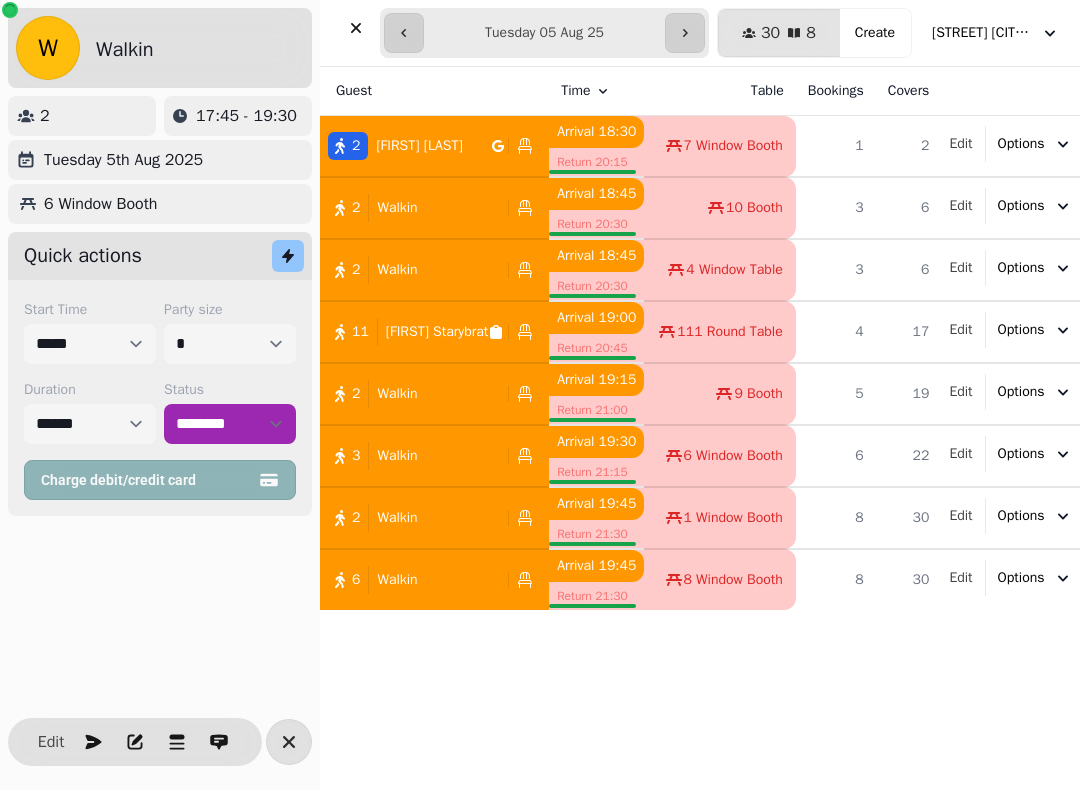 click on "2 Jonathan   Ambler" at bounding box center (434, 146) 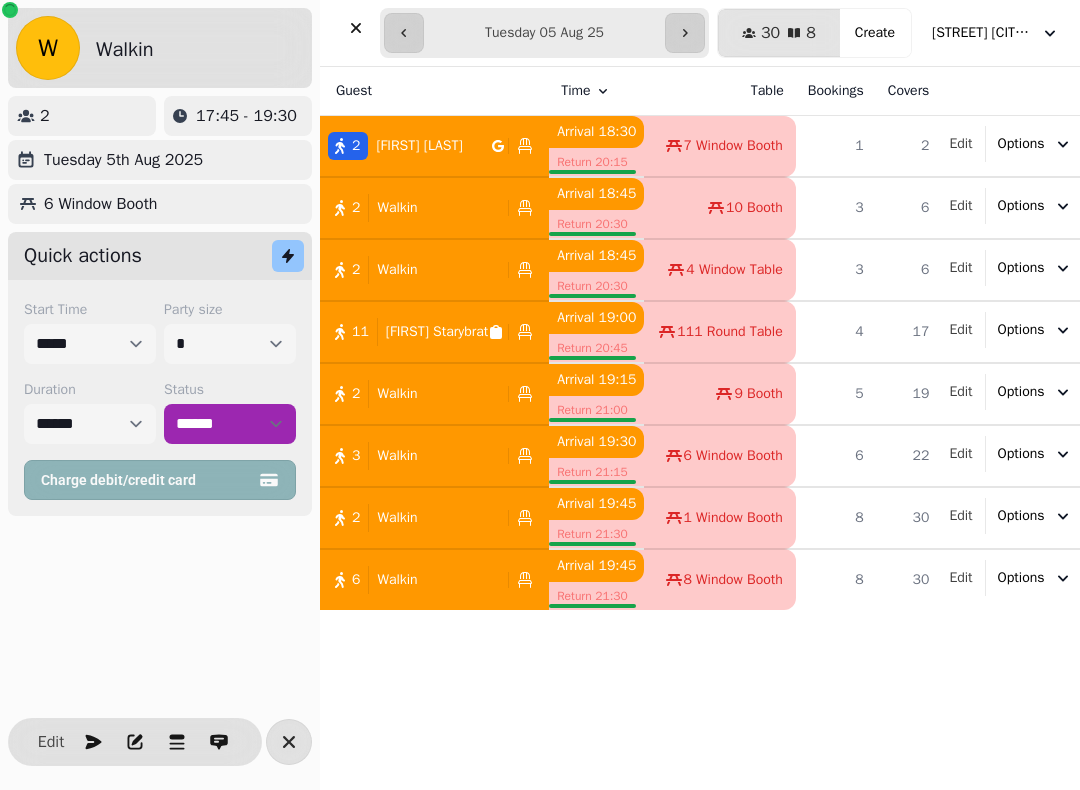 select on "**********" 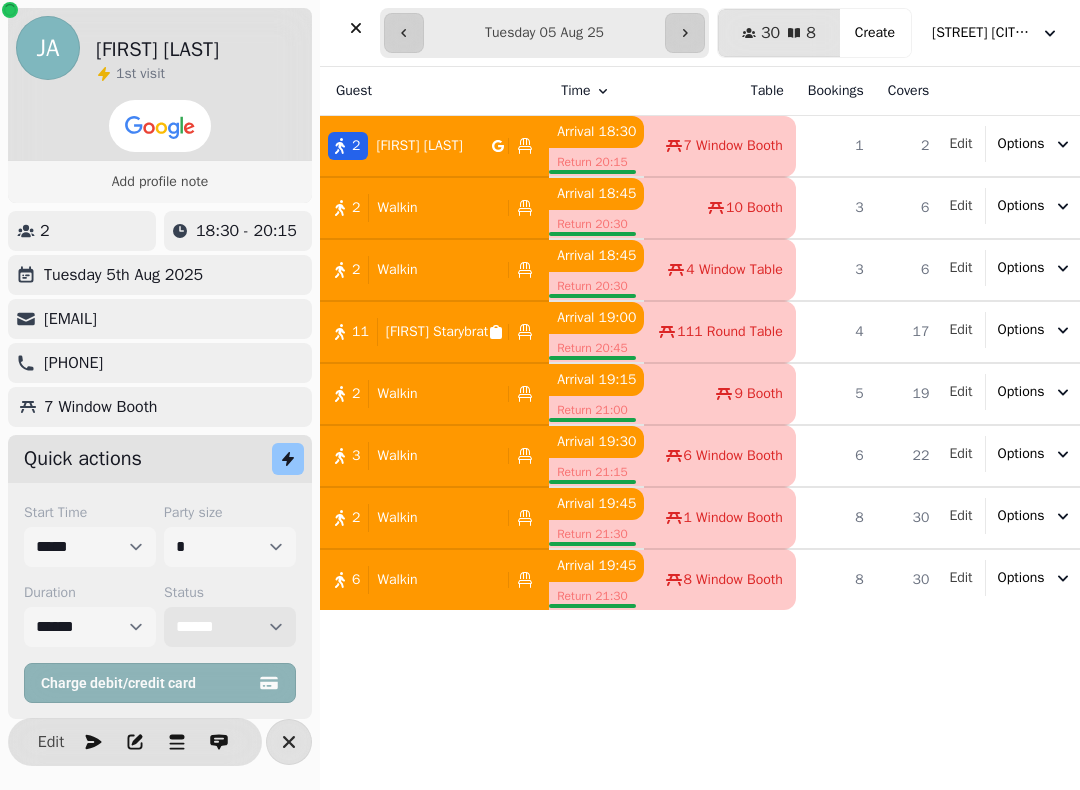 click on "**********" at bounding box center [230, 627] 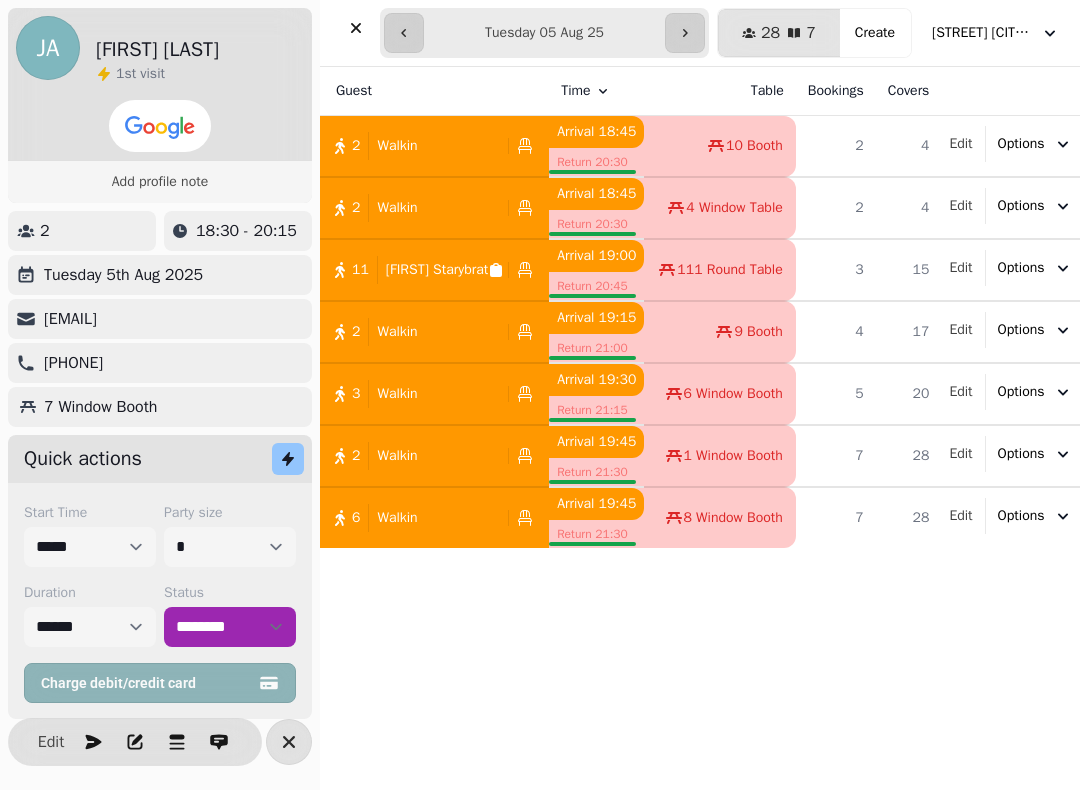 click on "2 Walkin" at bounding box center [434, 146] 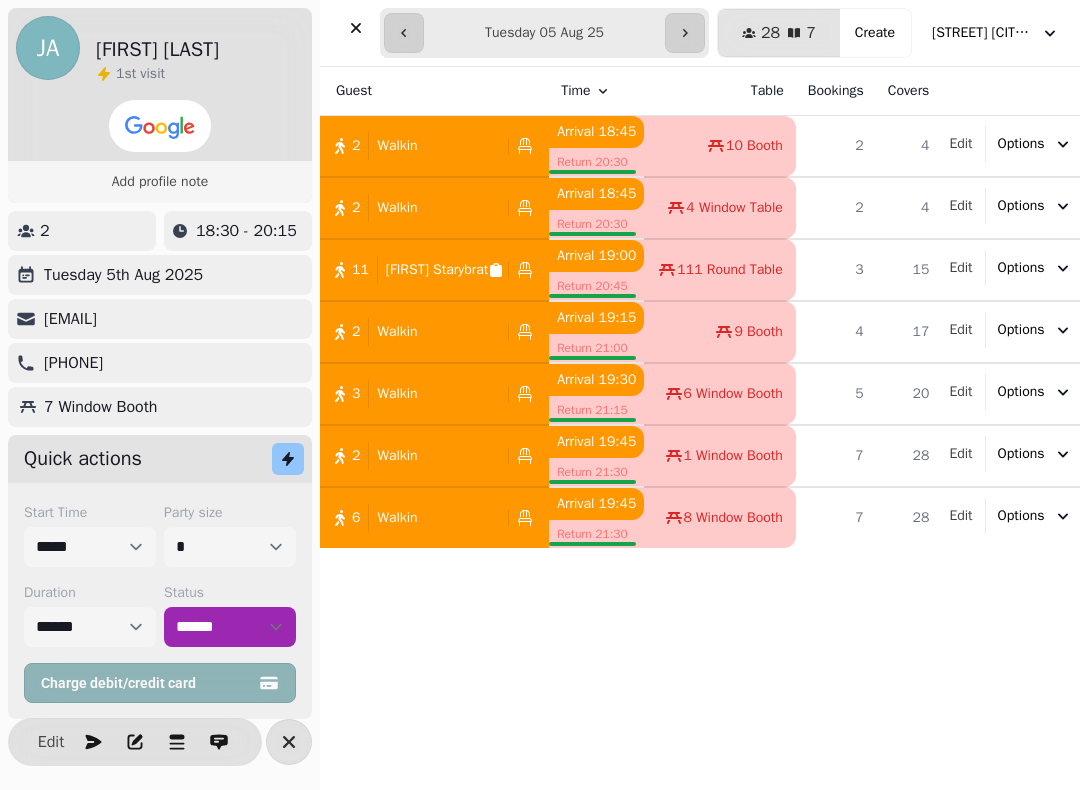 select on "**********" 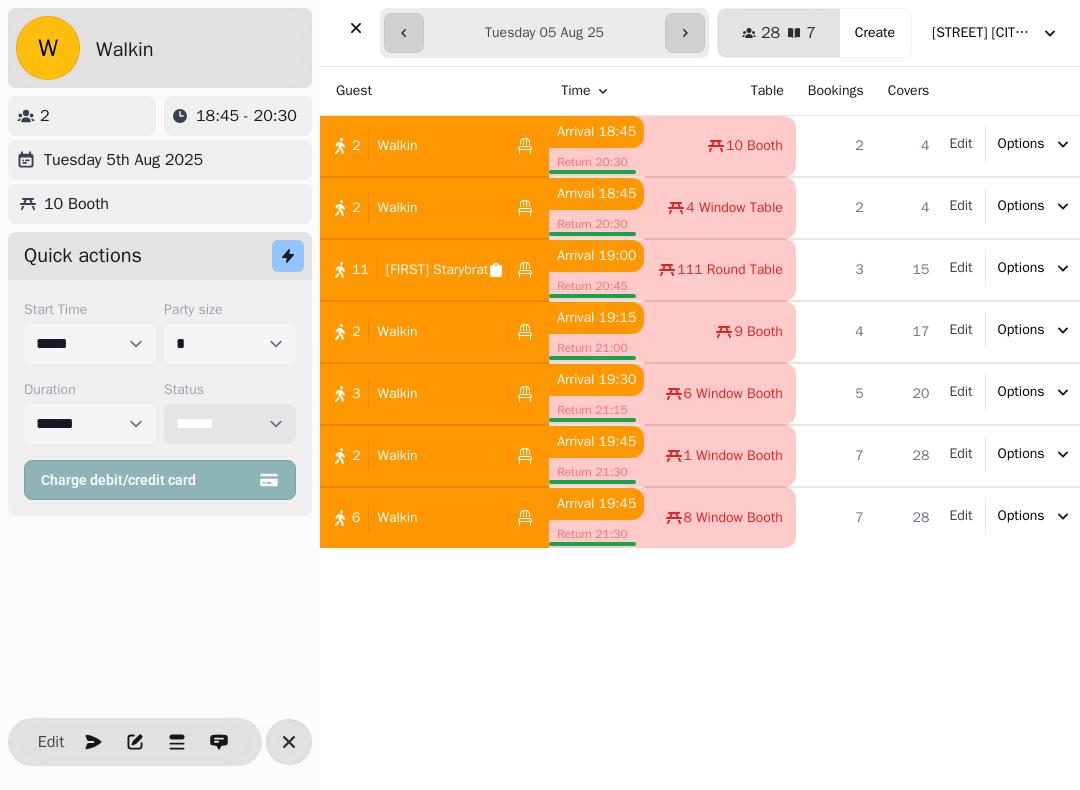 click on "**********" at bounding box center (230, 424) 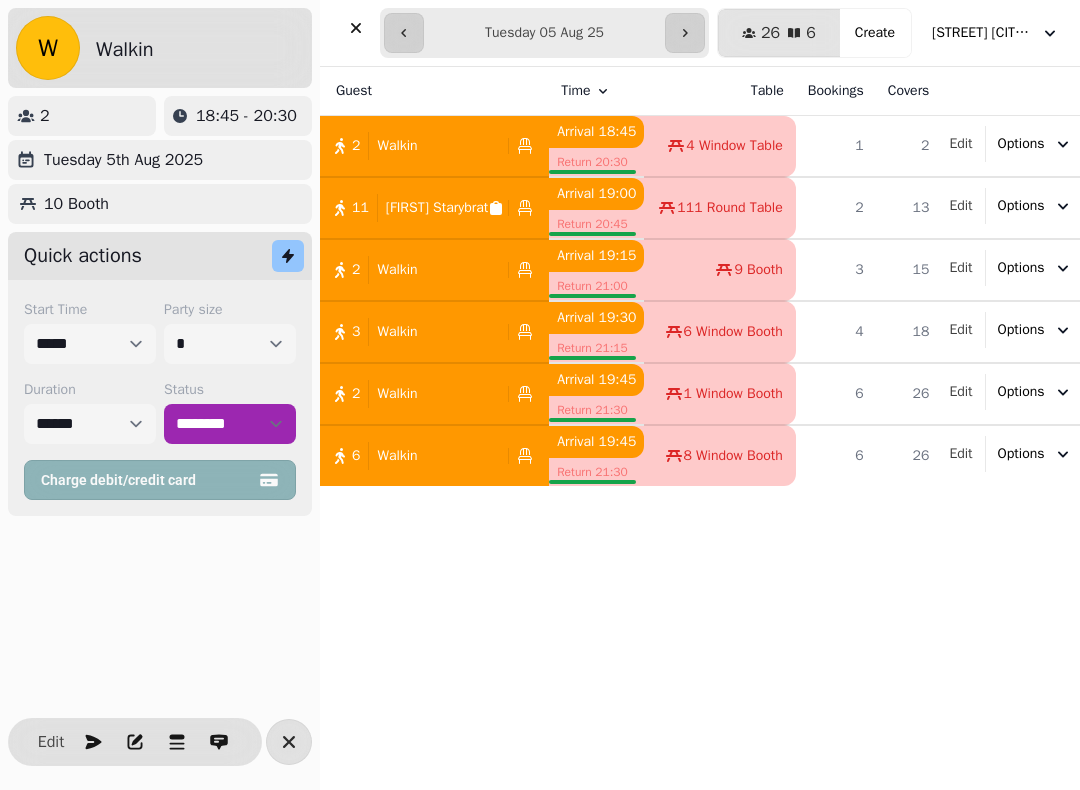 click on "2 Walkin" at bounding box center [410, 146] 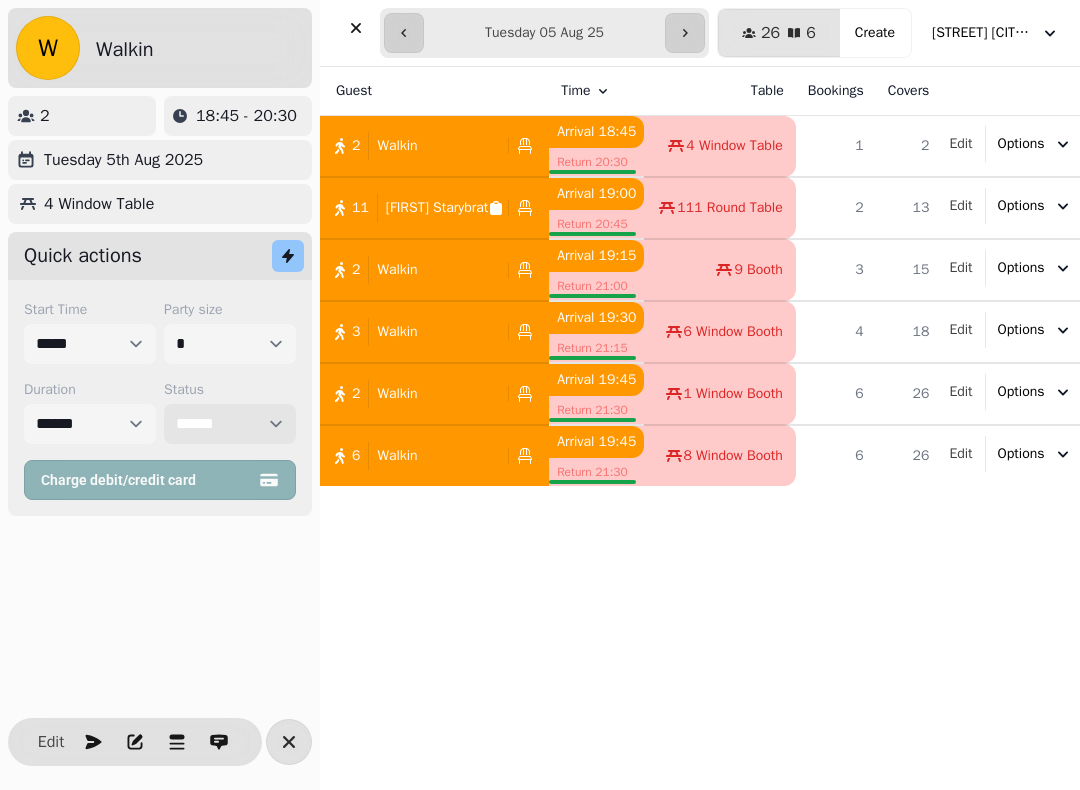 click on "**********" at bounding box center (230, 424) 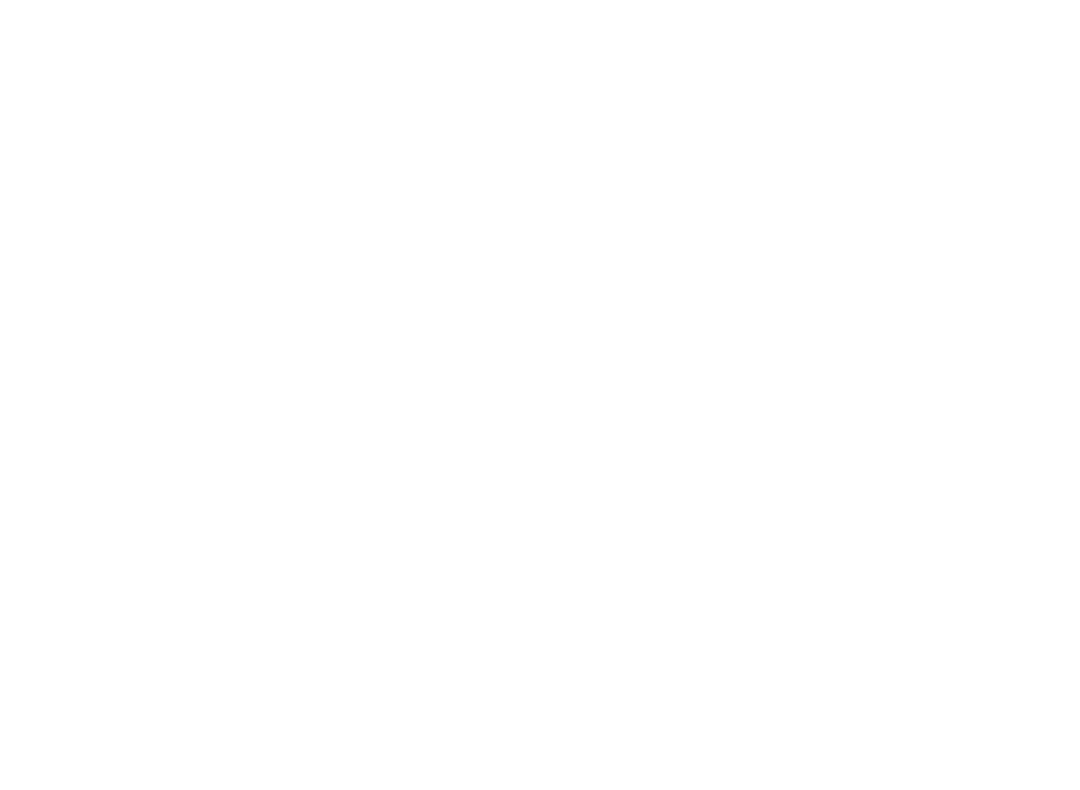 scroll, scrollTop: 0, scrollLeft: 0, axis: both 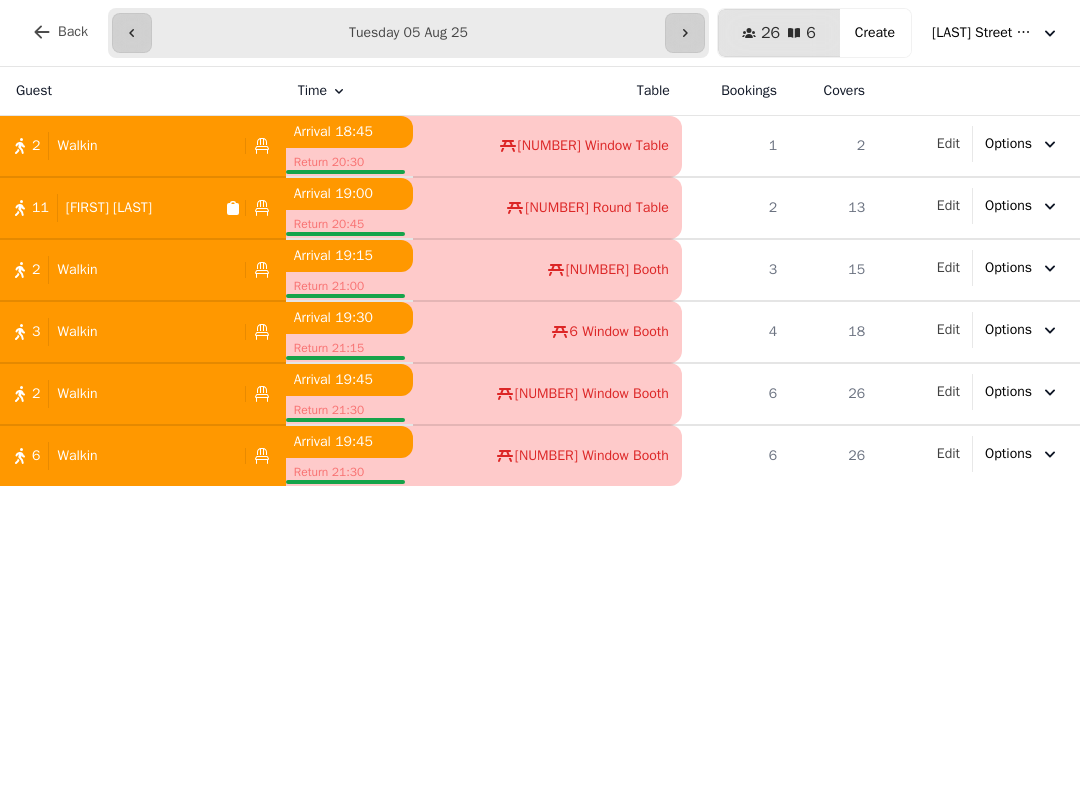 click on "2 Walkin" at bounding box center (118, 146) 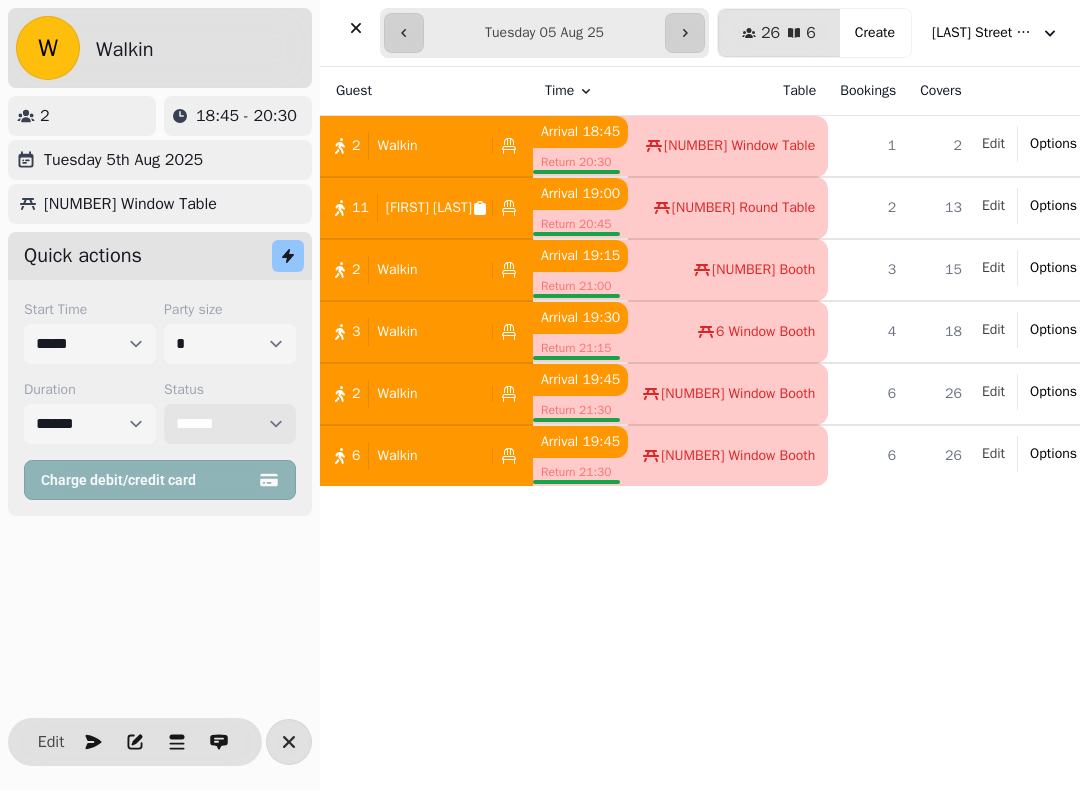 click on "**********" at bounding box center [230, 424] 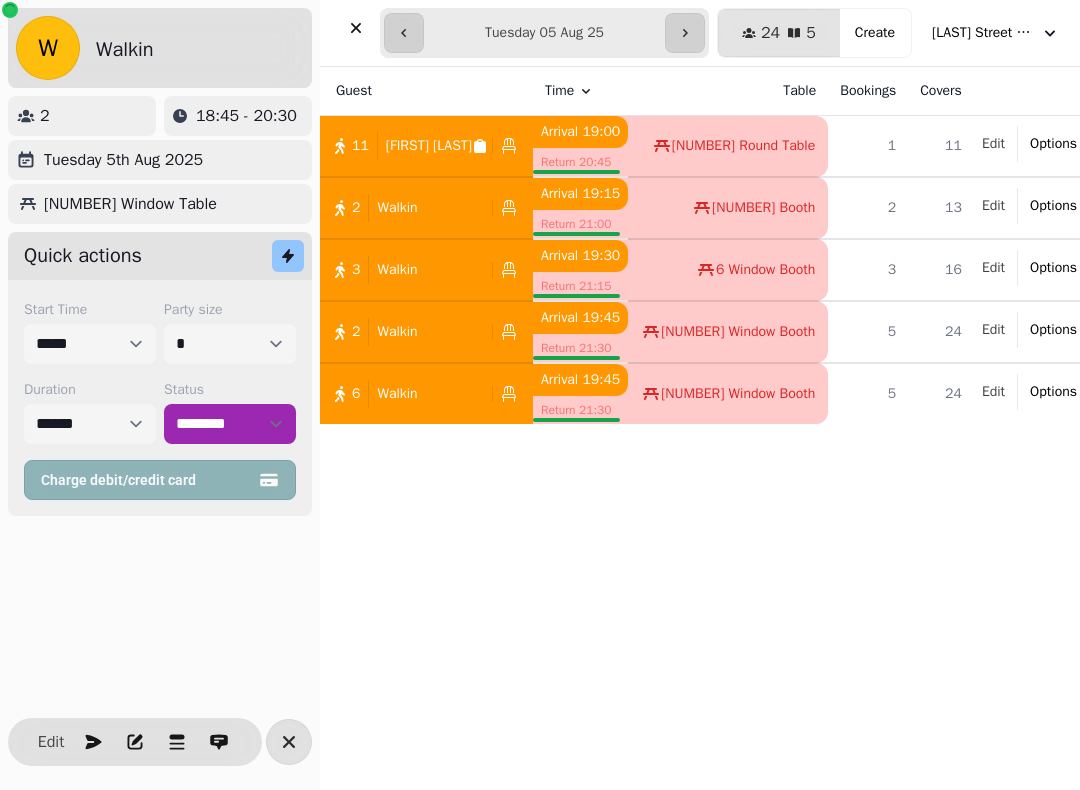 click on "[FIRST]   [LAST]" at bounding box center [429, 146] 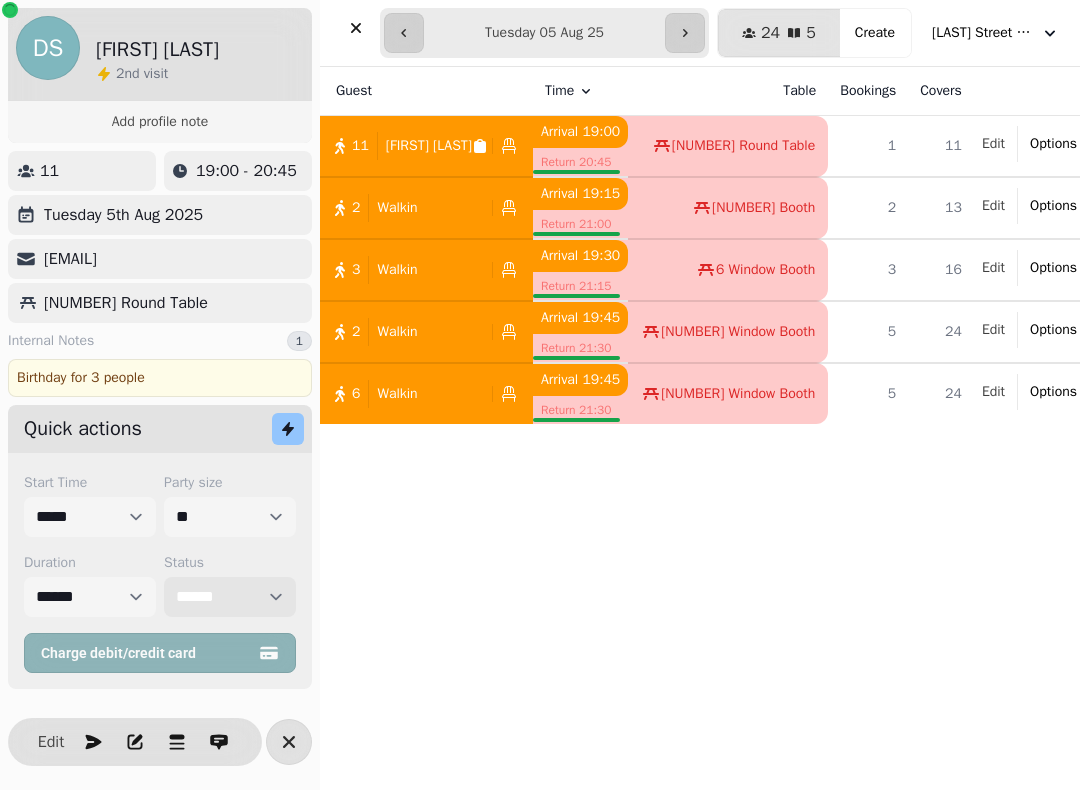 click on "**********" at bounding box center (230, 597) 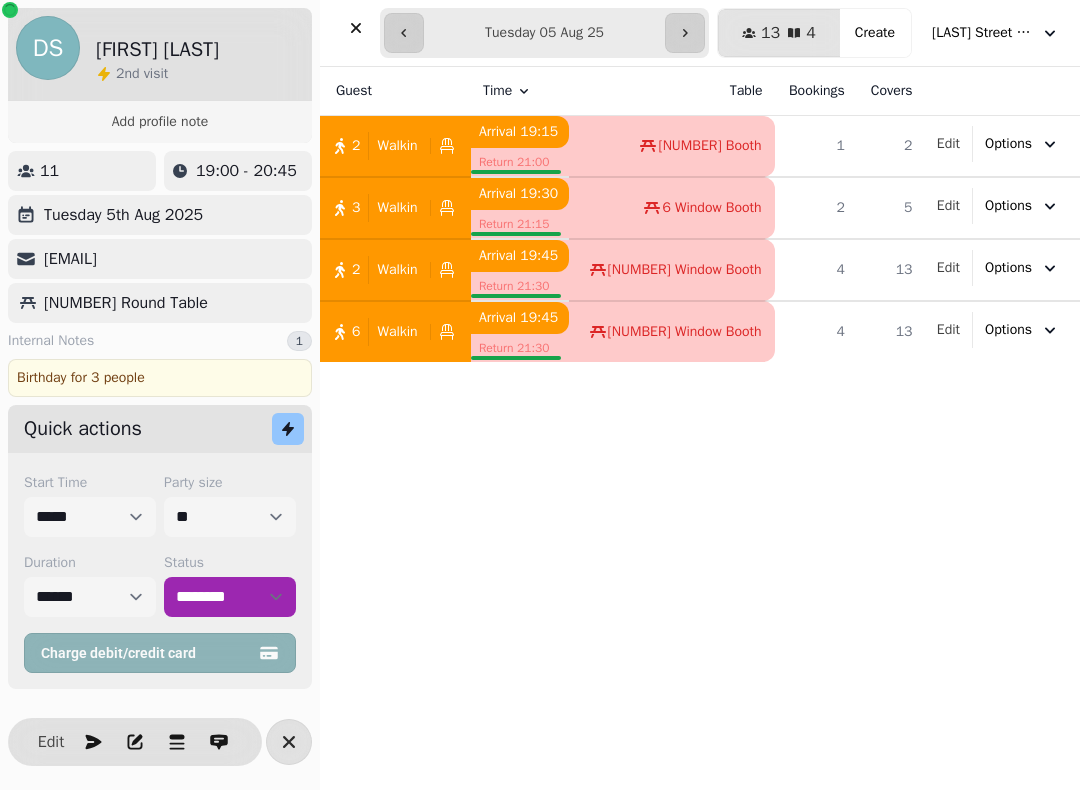click on "Walkin" at bounding box center [397, 146] 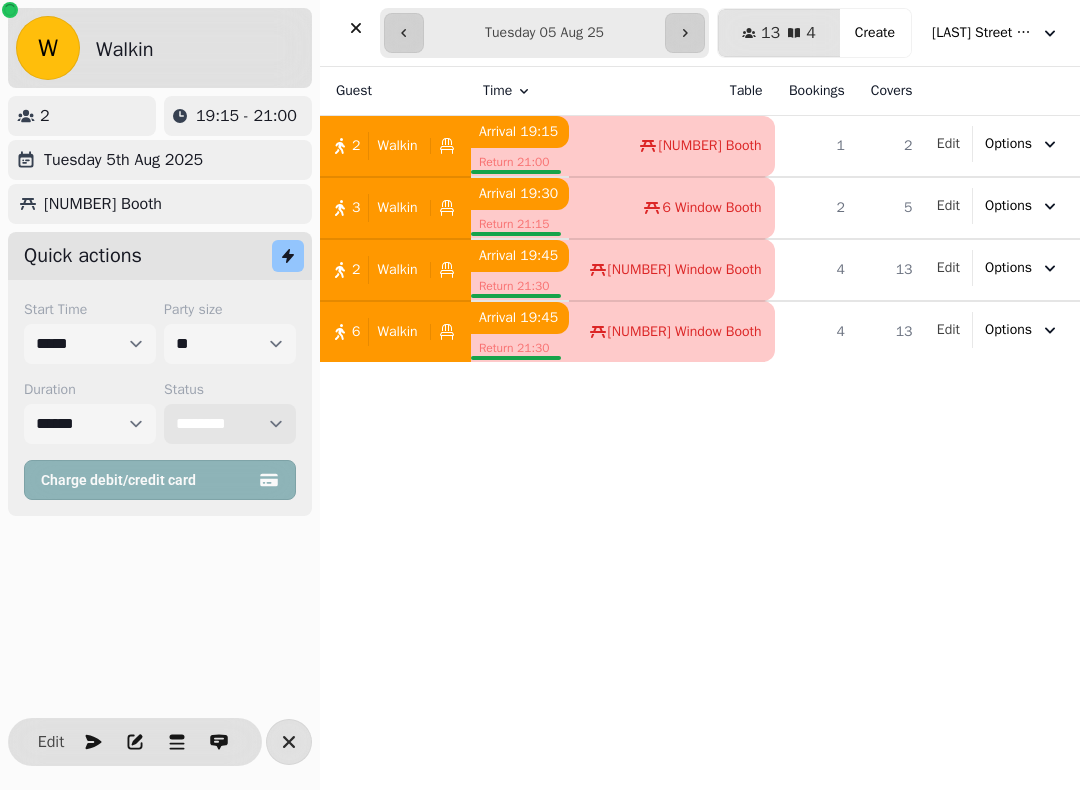 click on "**********" at bounding box center (230, 424) 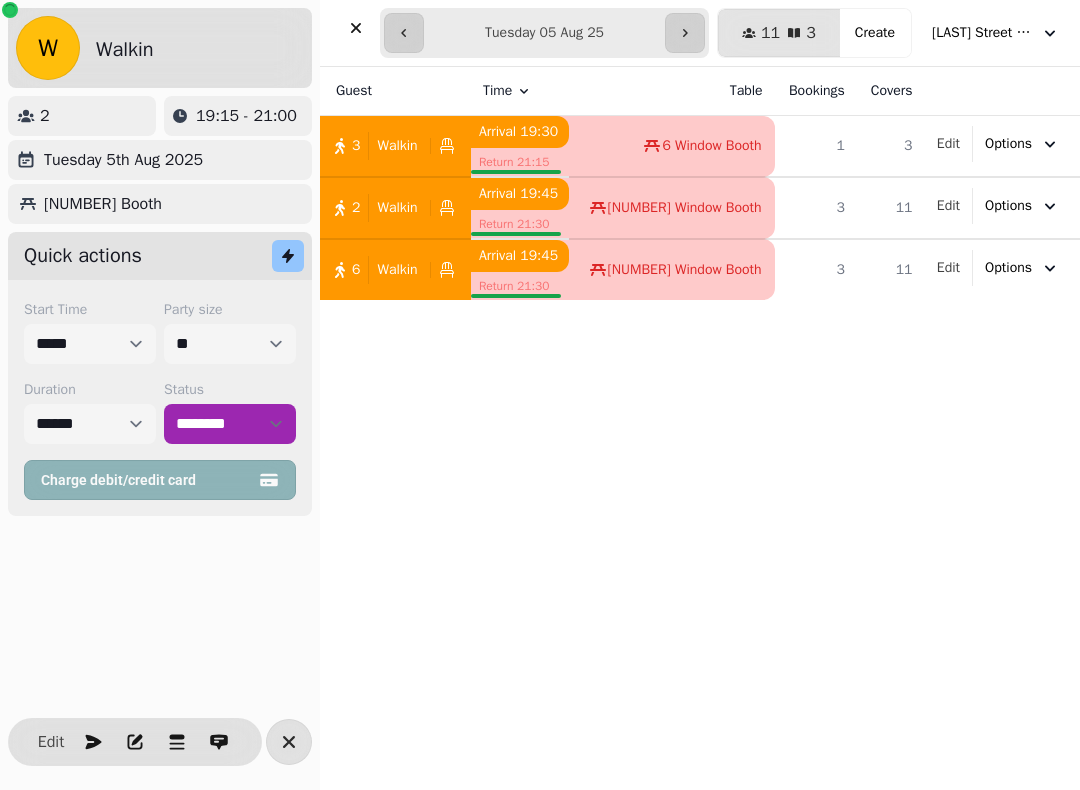 click on "Walkin" at bounding box center [397, 146] 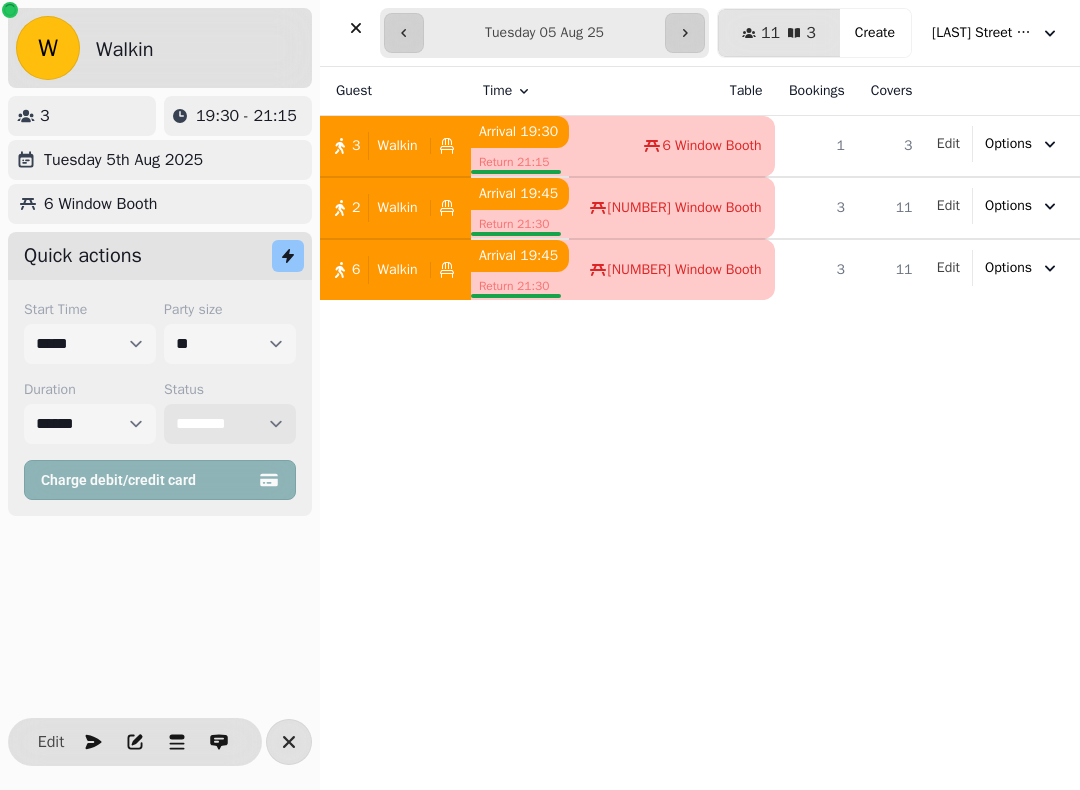 click on "**********" at bounding box center [230, 424] 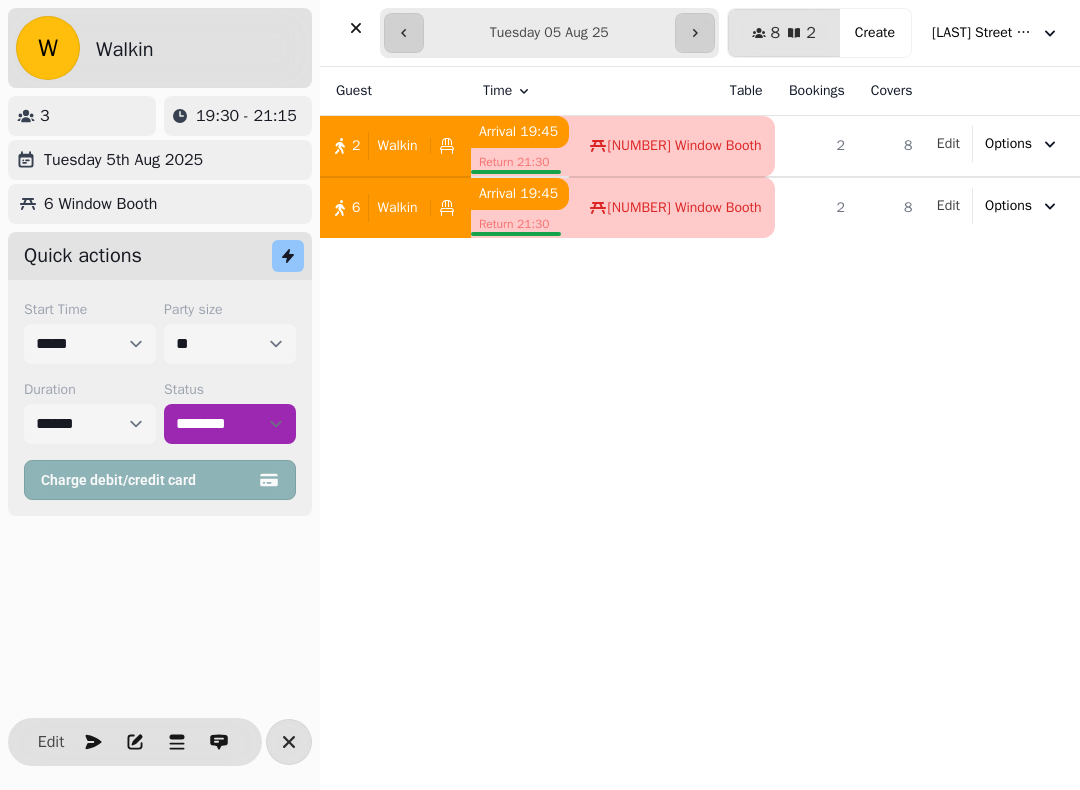 click on "Walkin" at bounding box center [393, 146] 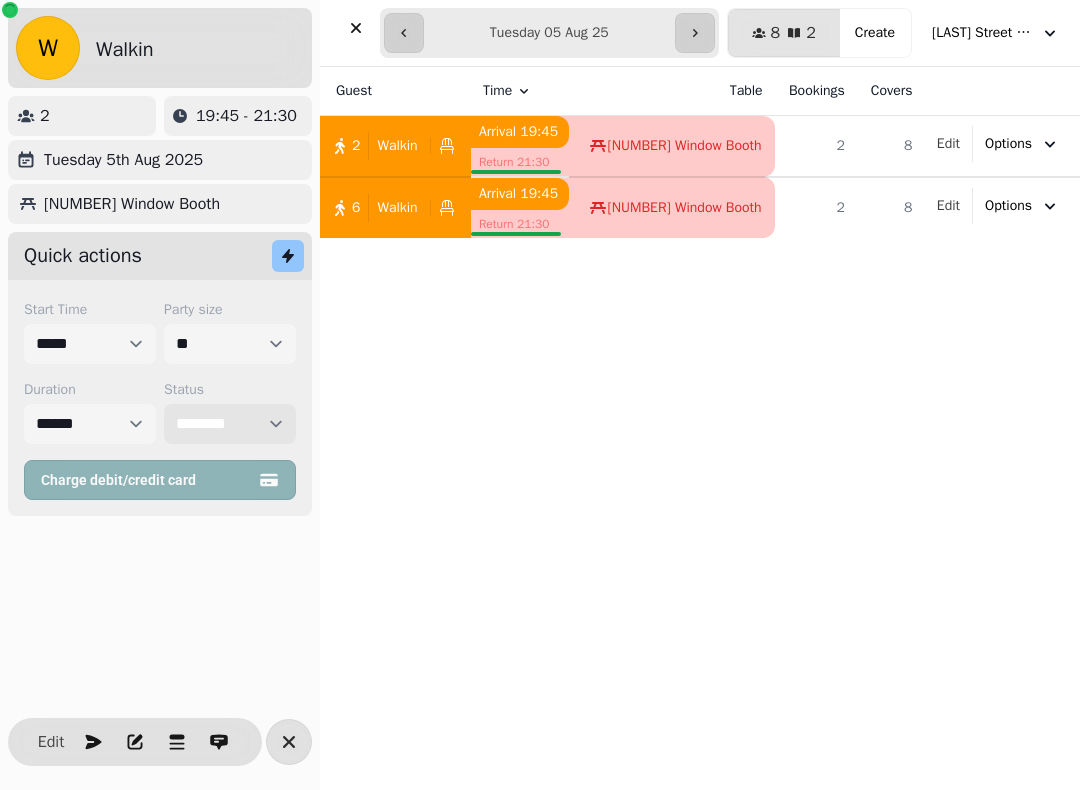 click on "**********" at bounding box center (230, 424) 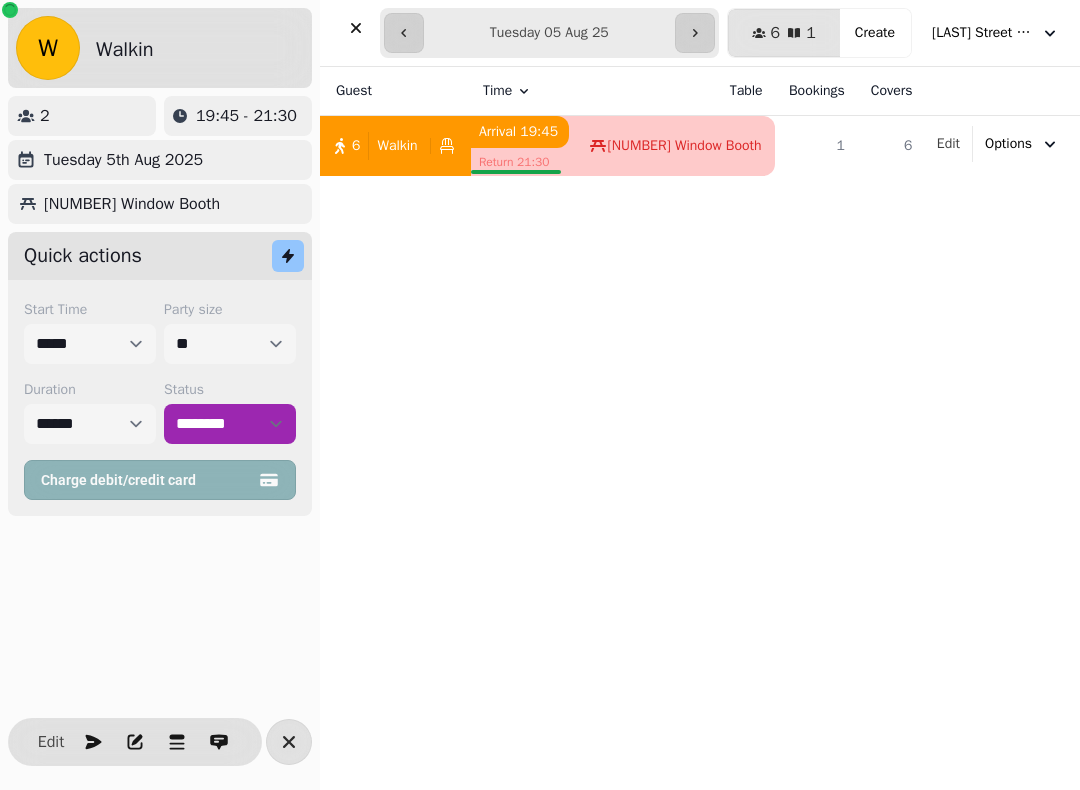 click on "Walkin" at bounding box center [397, 146] 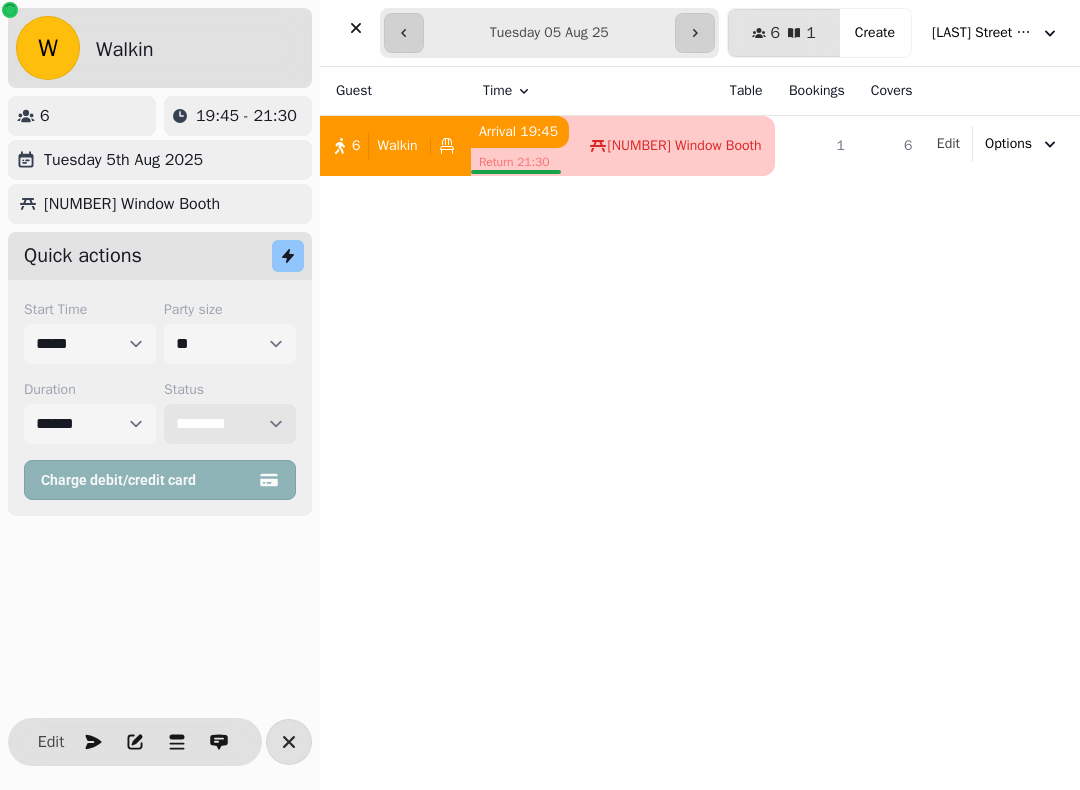 click on "**********" at bounding box center (230, 424) 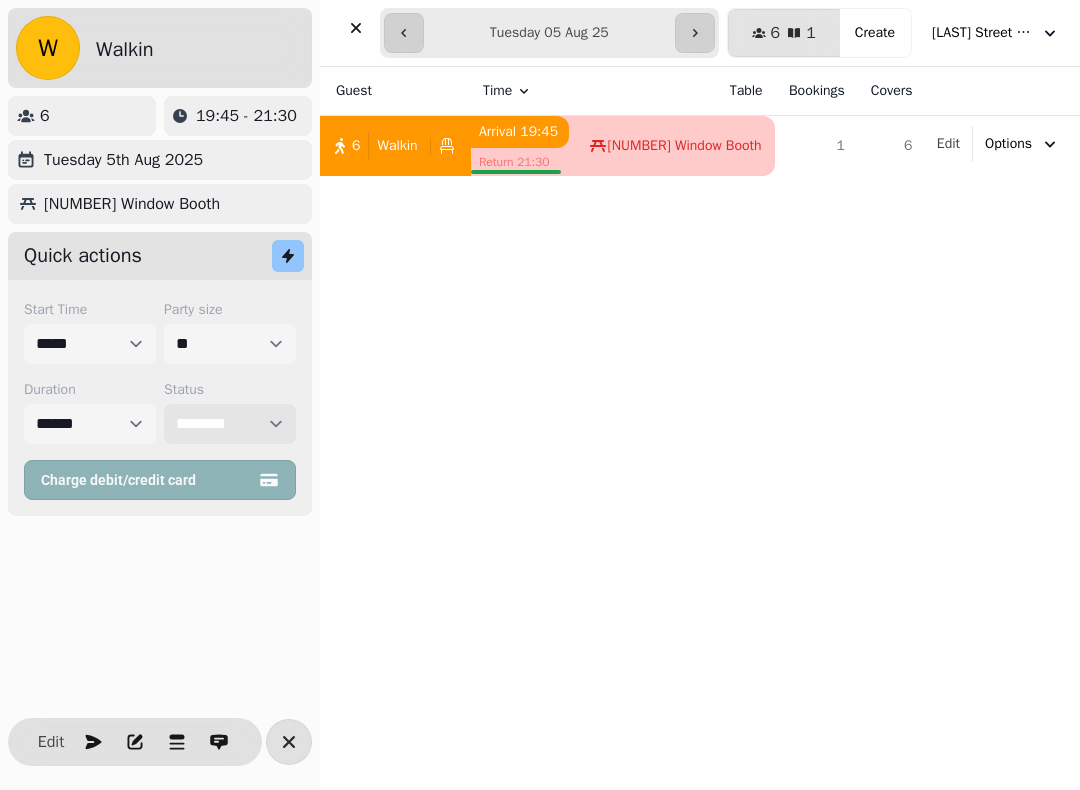 select on "********" 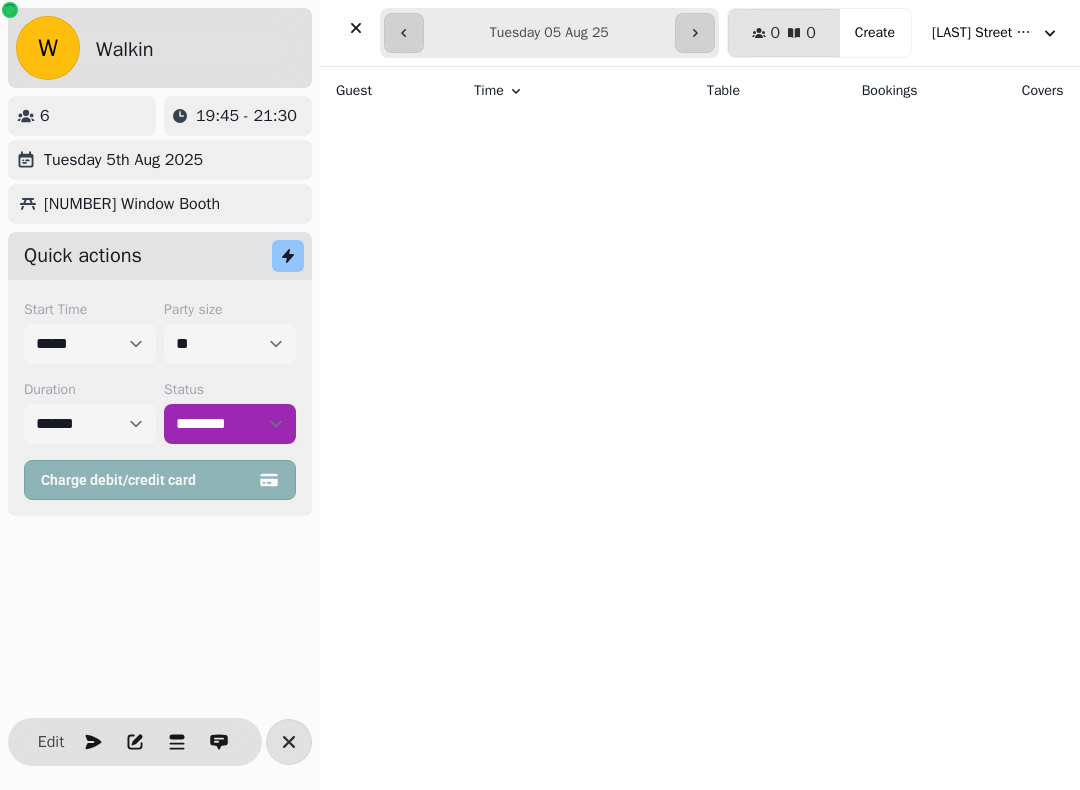 click 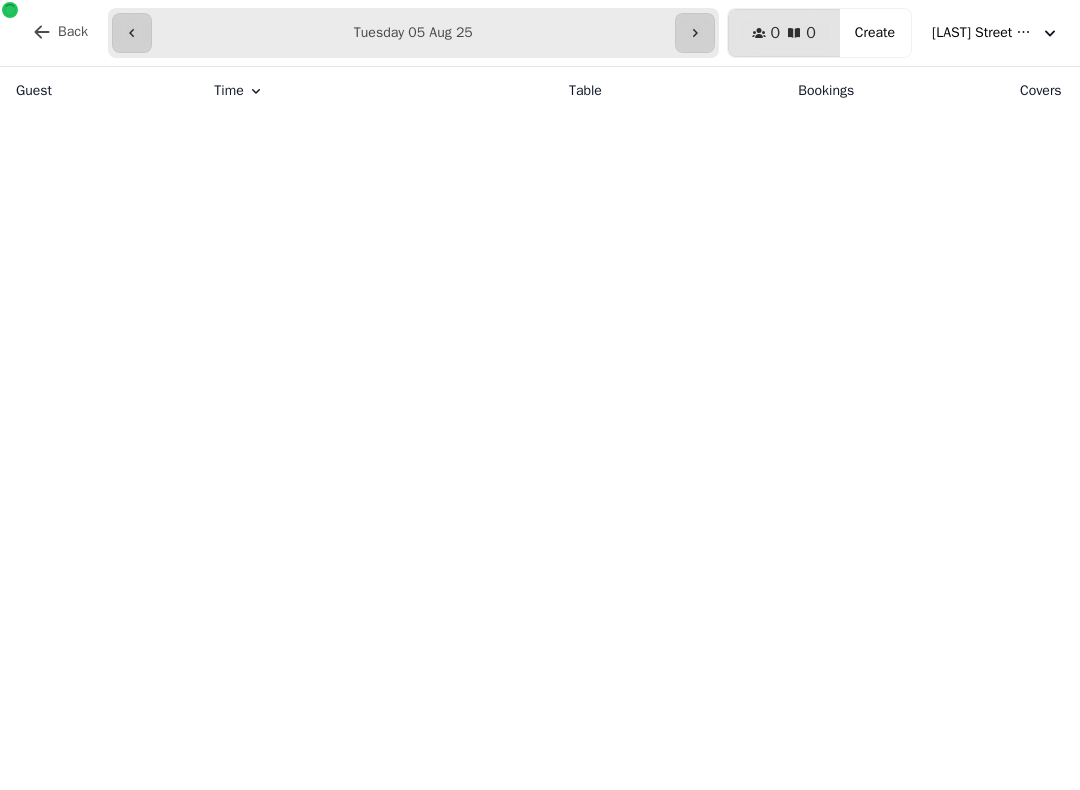 click at bounding box center [132, 33] 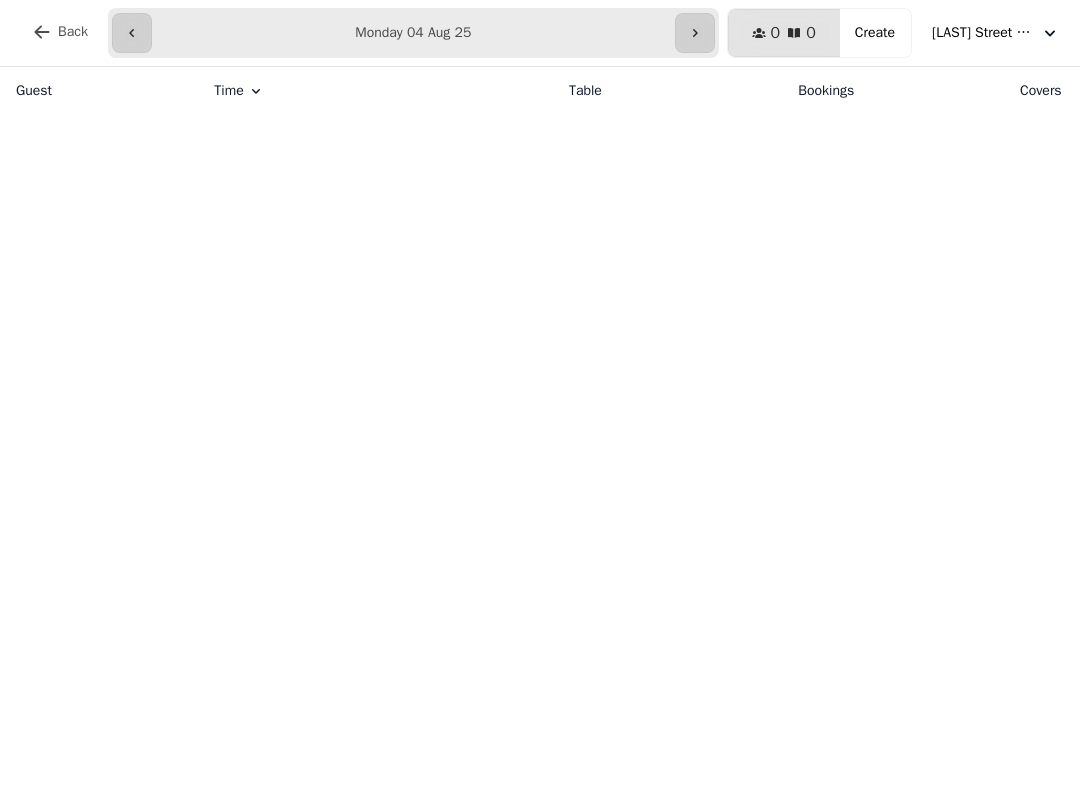 click at bounding box center [695, 33] 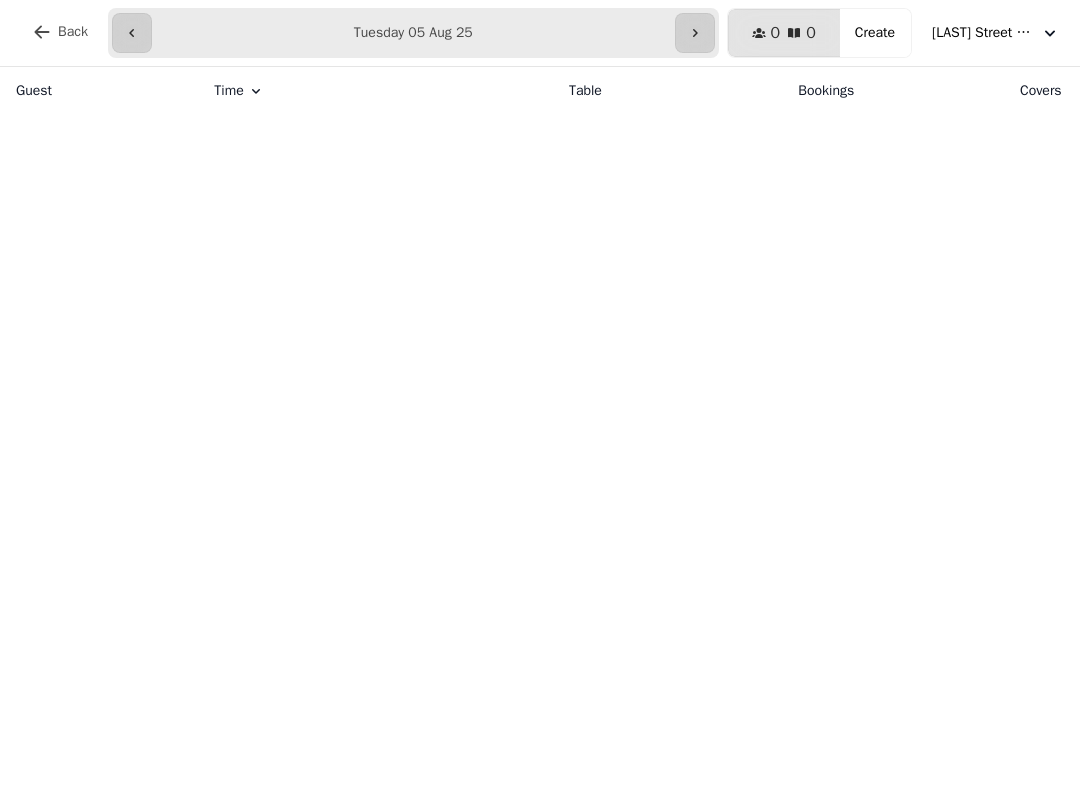 click 